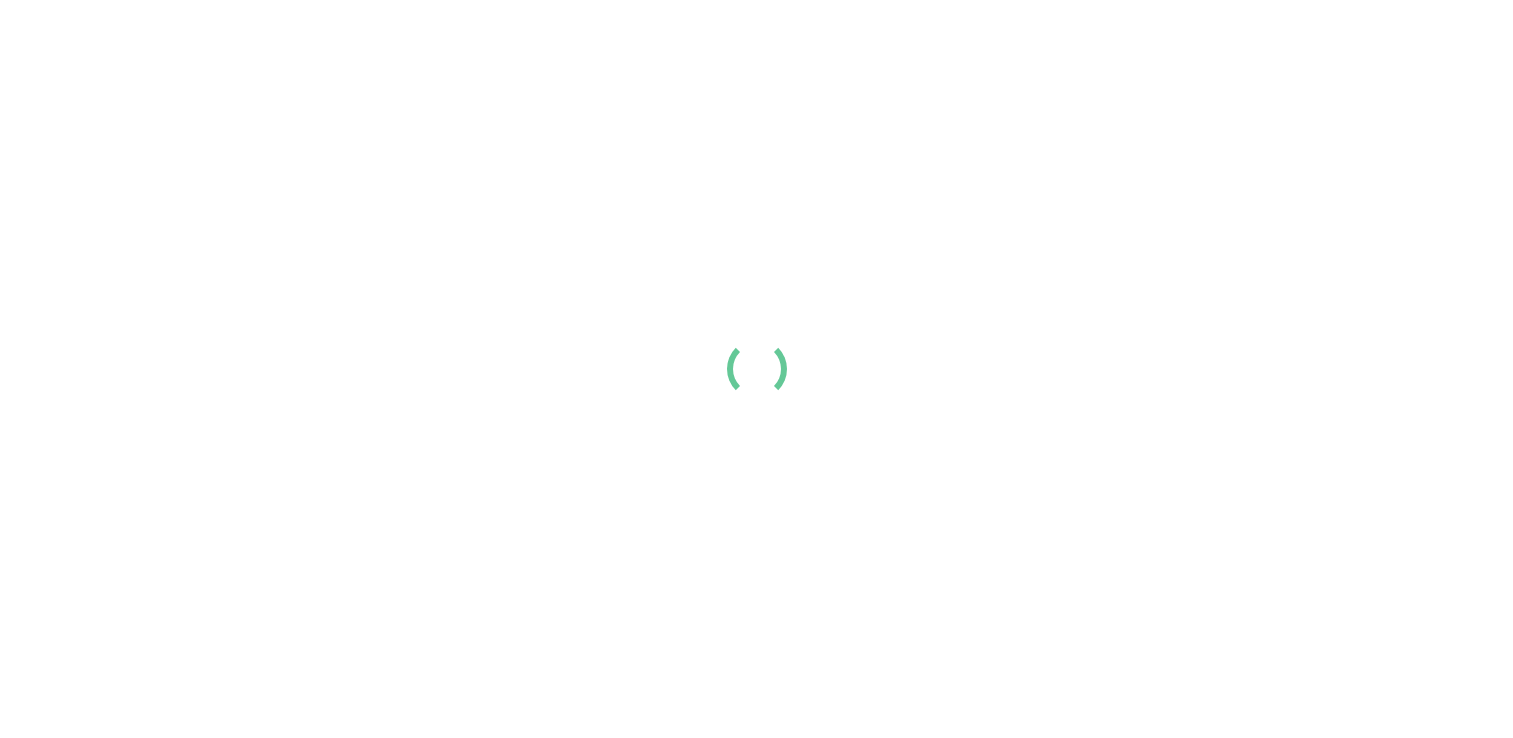 scroll, scrollTop: 0, scrollLeft: 0, axis: both 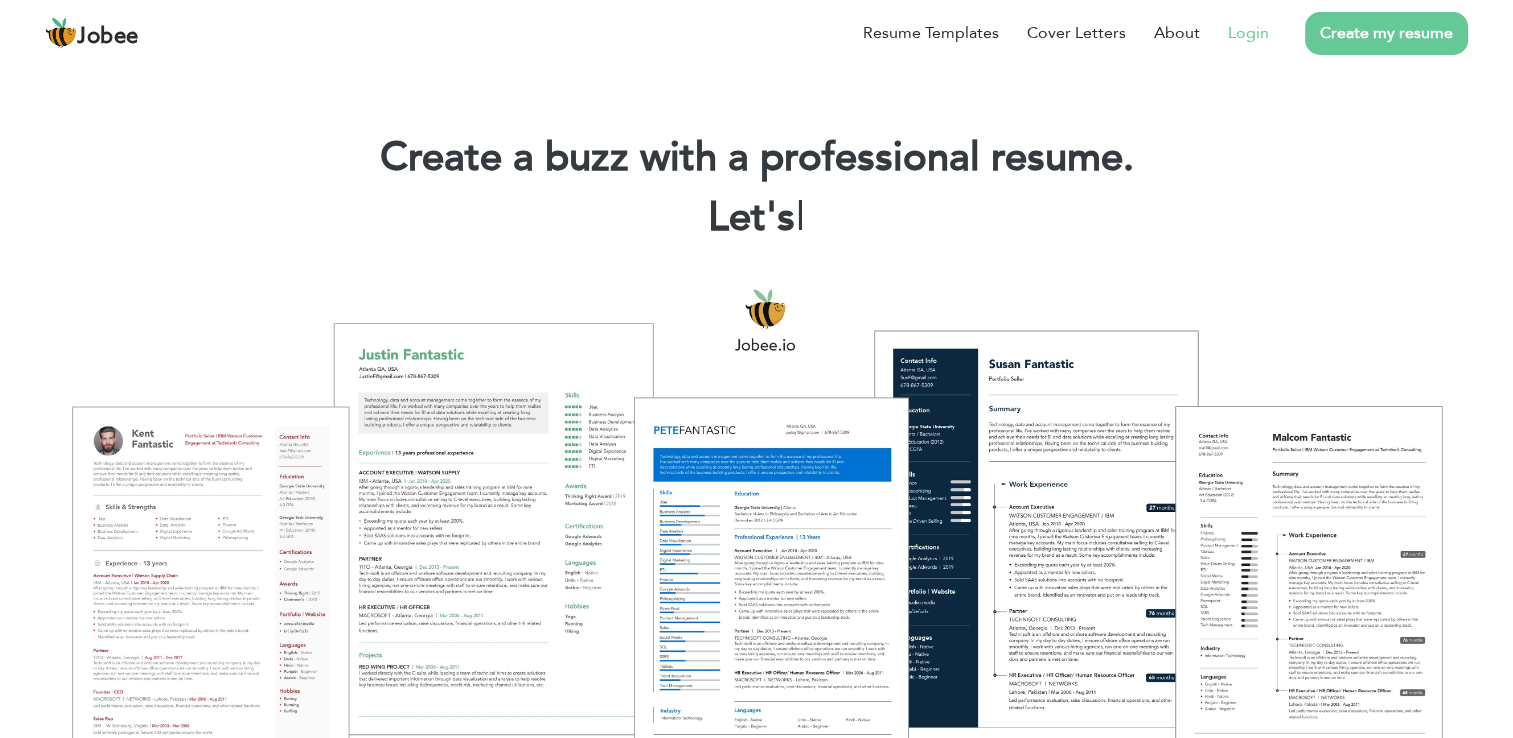 click on "Login" at bounding box center [1234, 33] 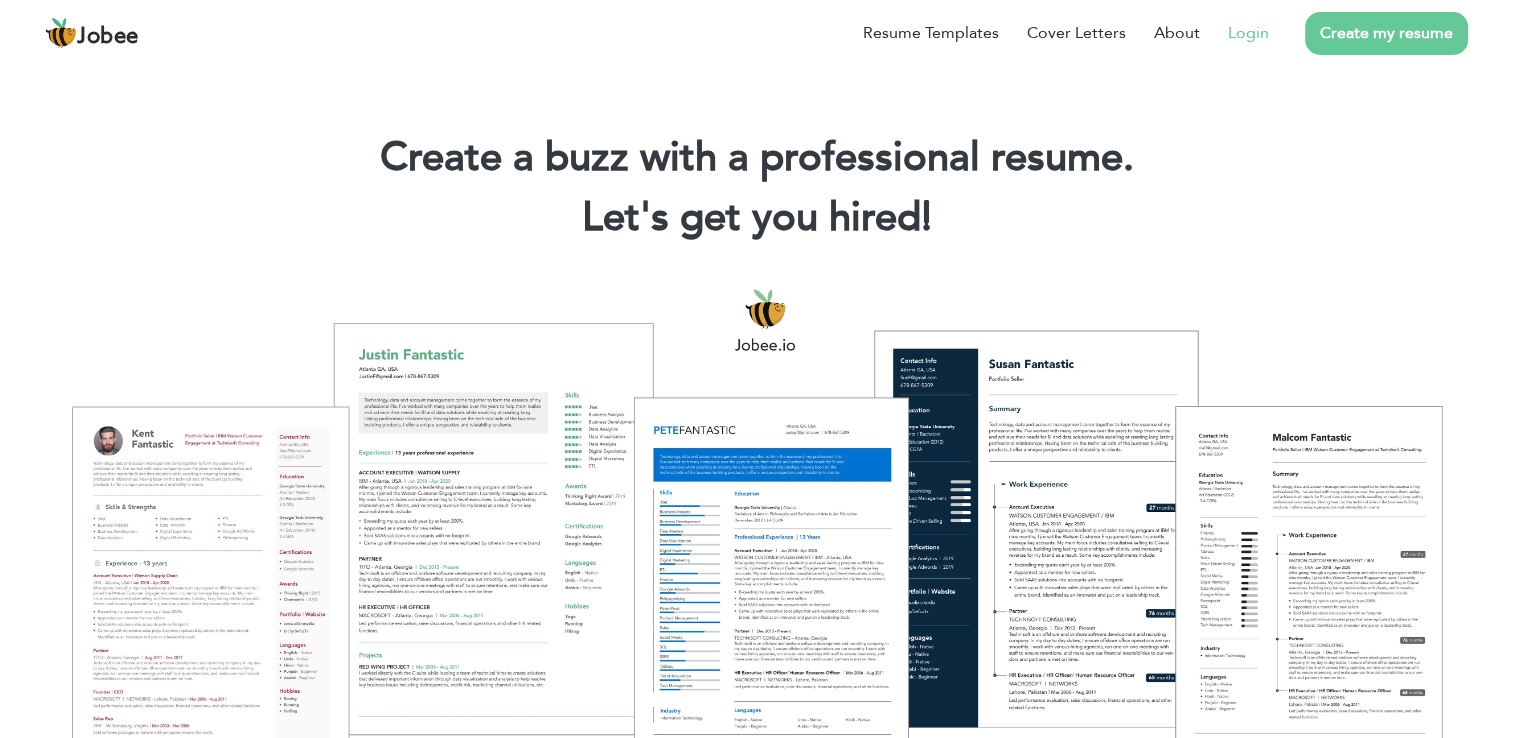 click on "Login" at bounding box center [1248, 33] 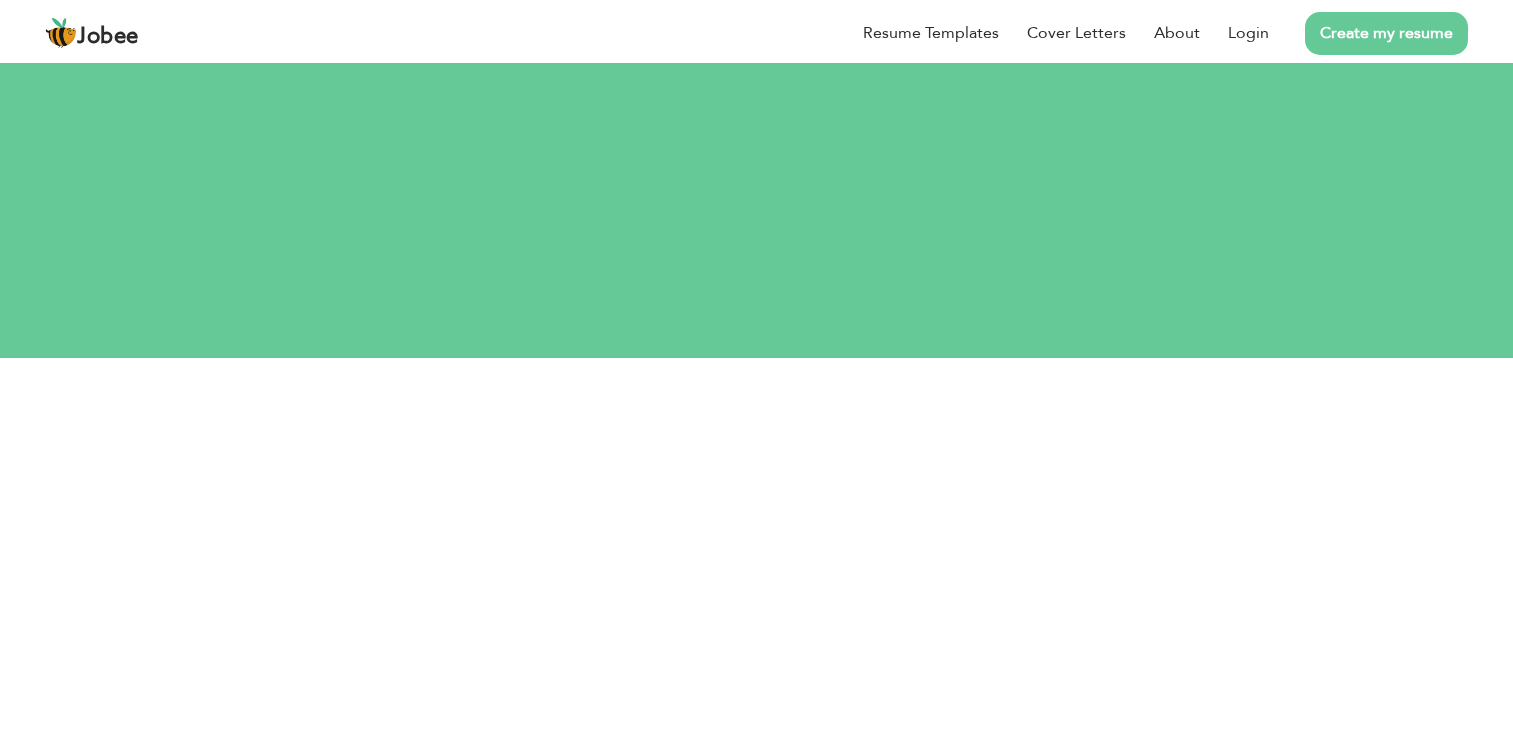 scroll, scrollTop: 0, scrollLeft: 0, axis: both 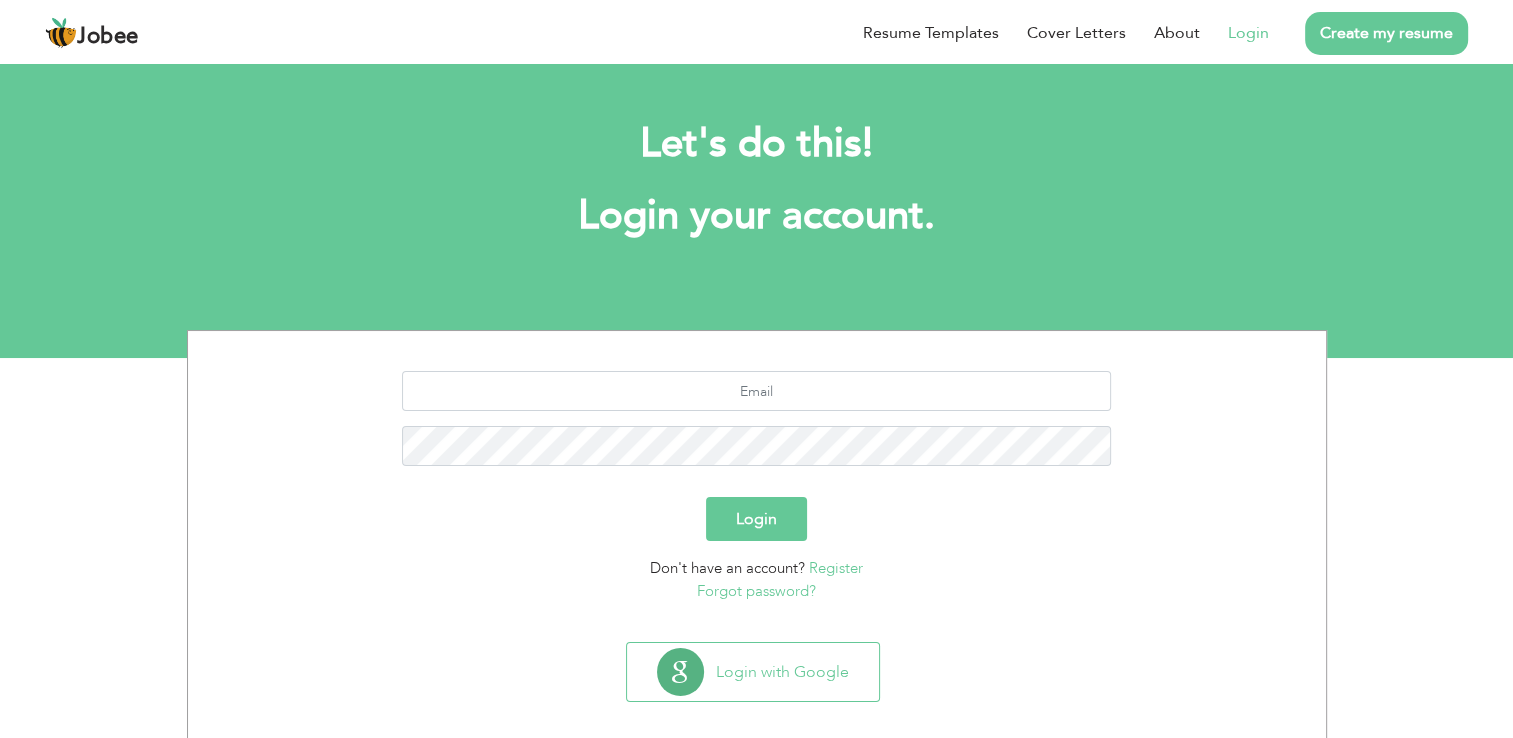 click at bounding box center (757, 426) 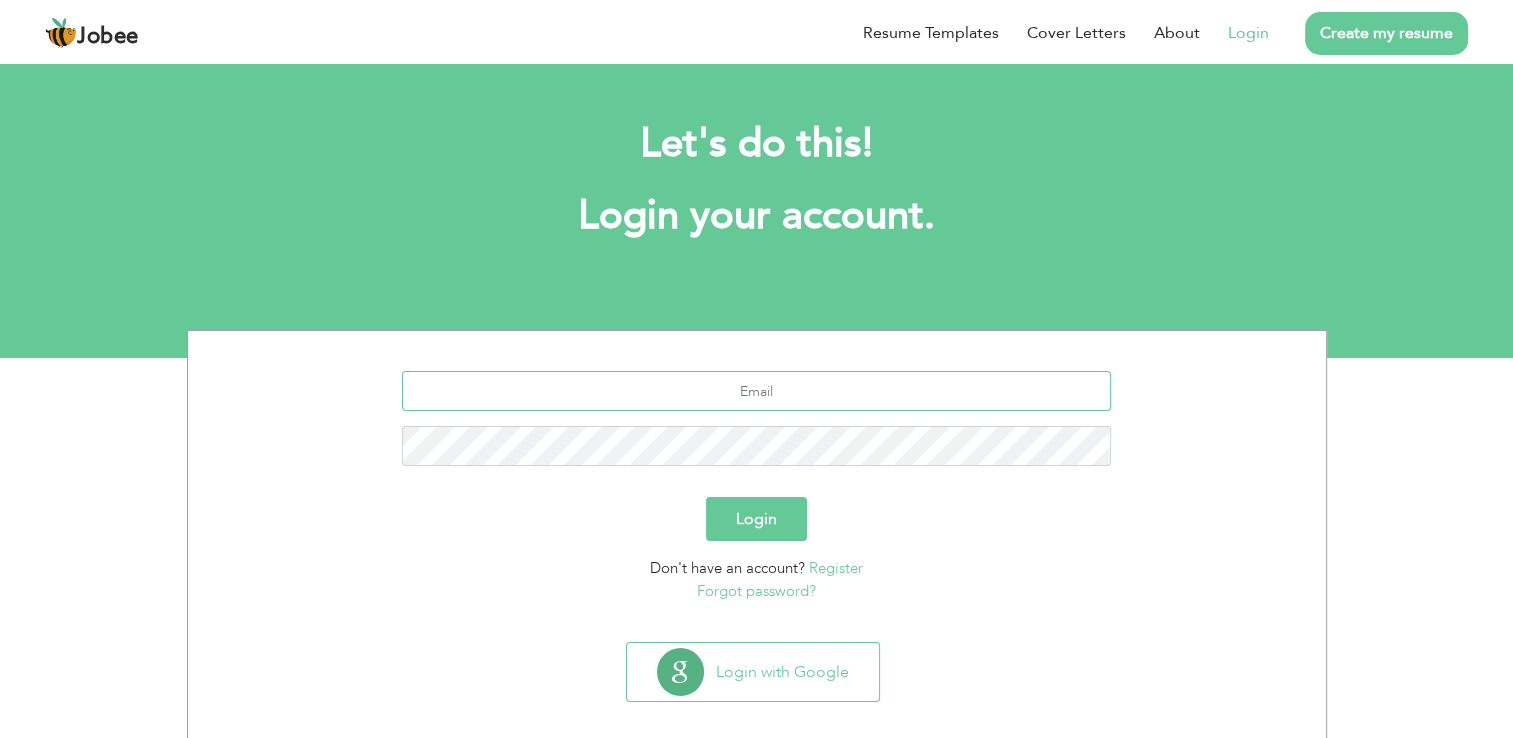 click at bounding box center [756, 391] 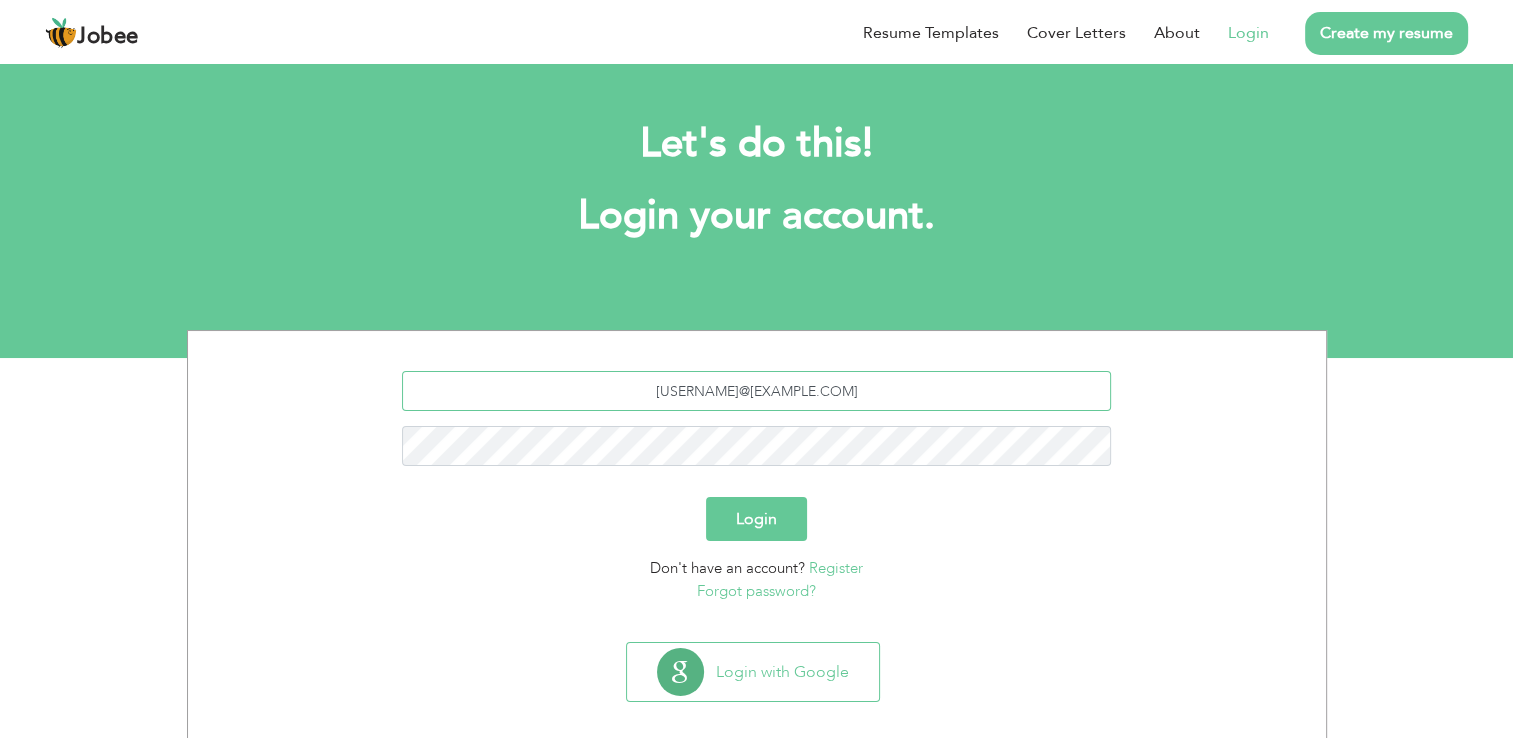type on "[EMAIL]" 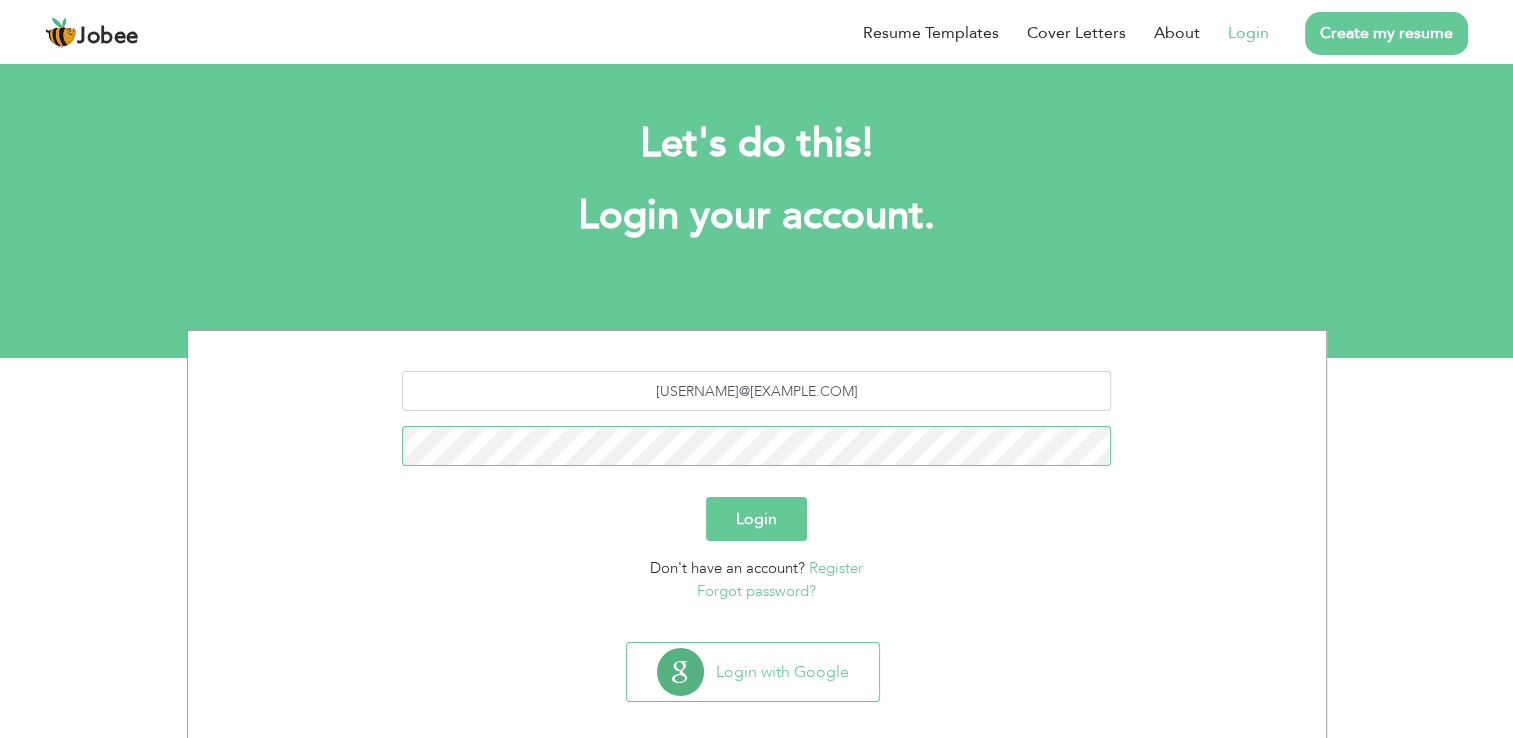 click on "Login" at bounding box center [756, 519] 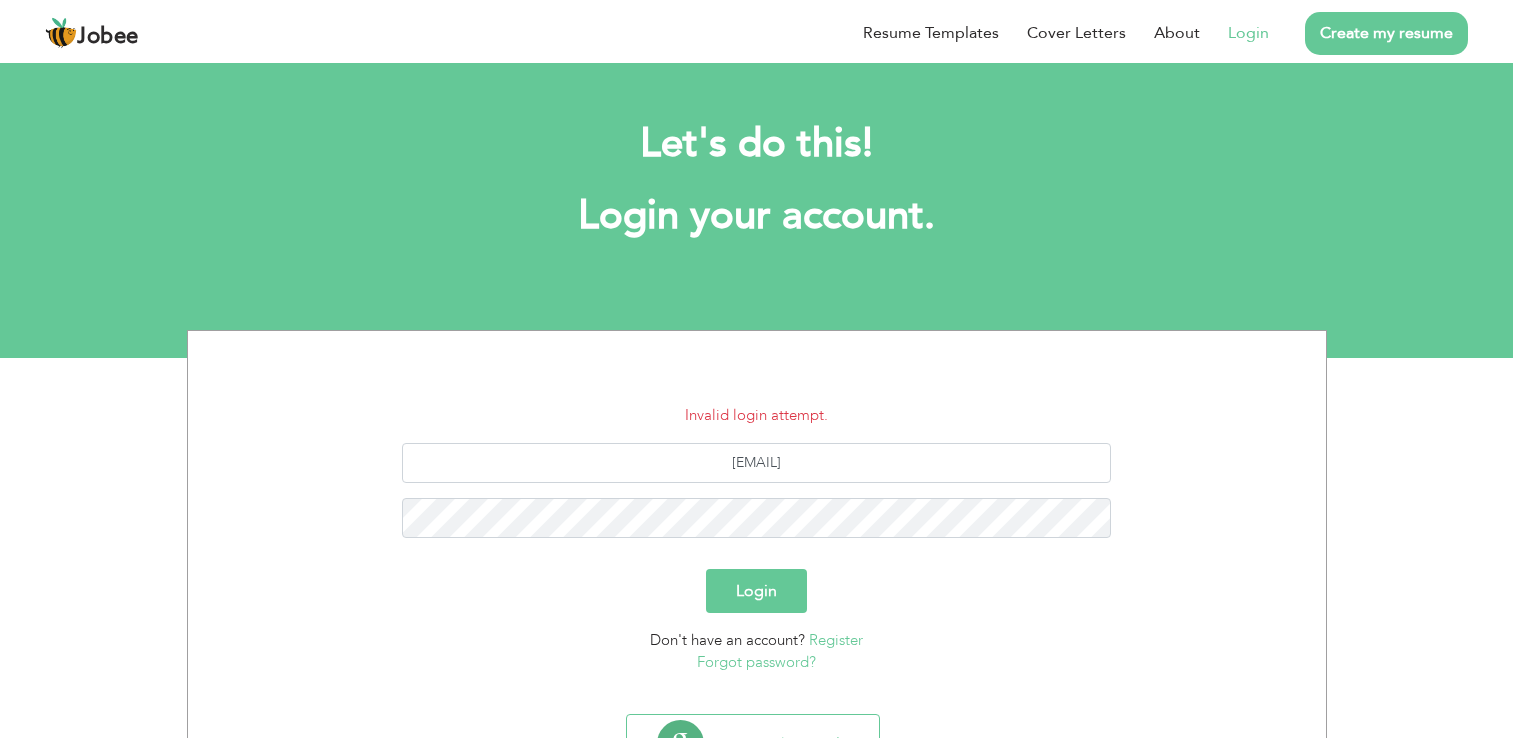 scroll, scrollTop: 0, scrollLeft: 0, axis: both 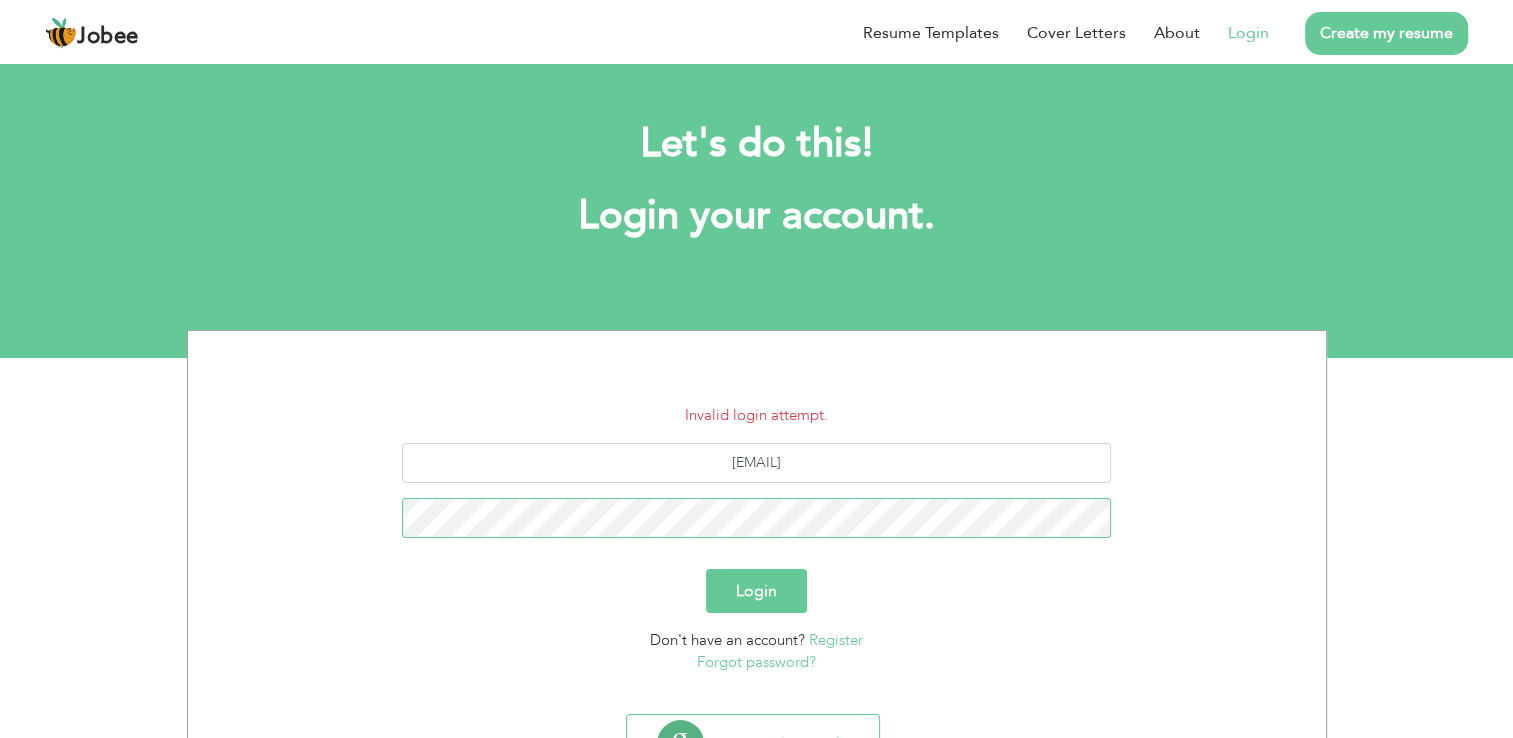click on "Login" at bounding box center [756, 591] 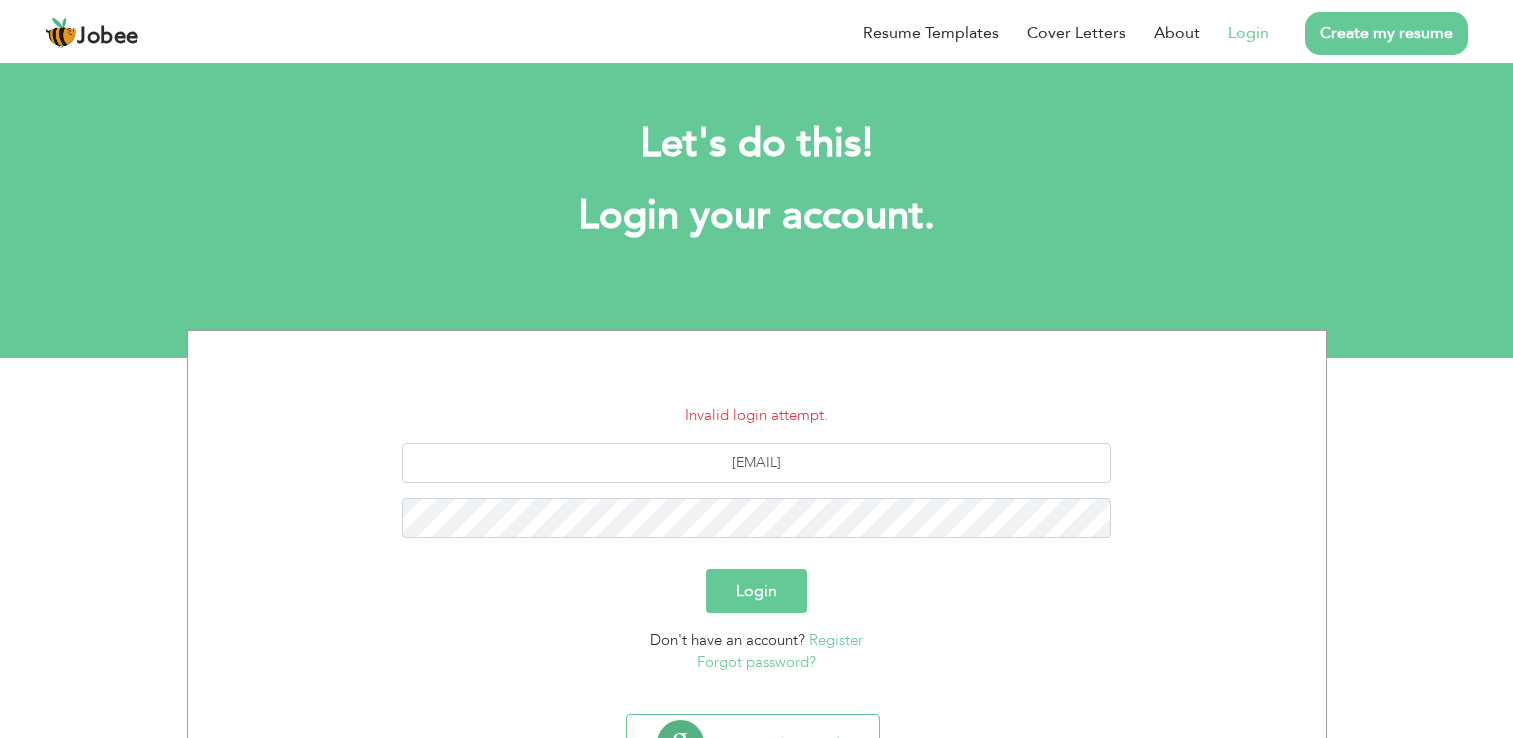scroll, scrollTop: 0, scrollLeft: 0, axis: both 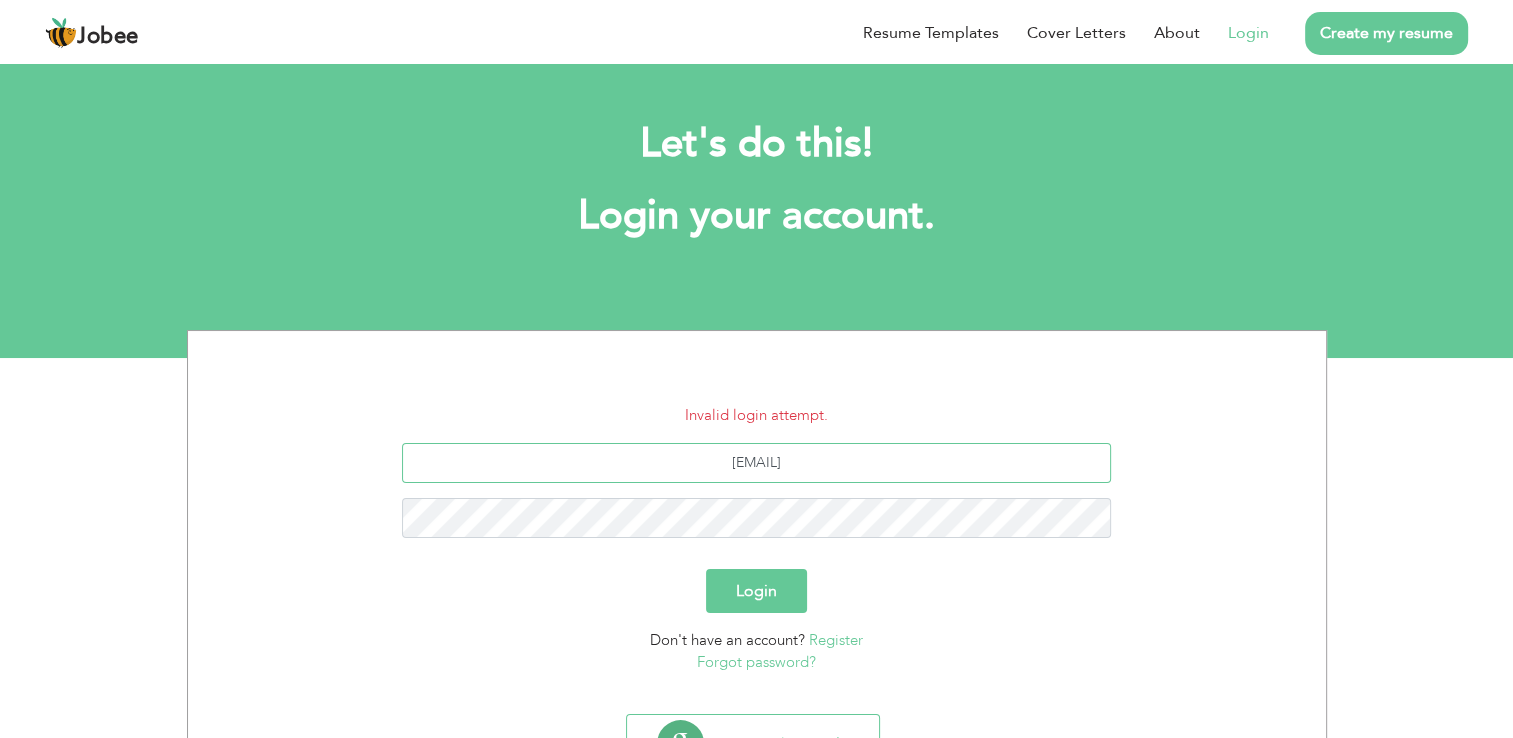 click on "asaba7357@gmail.com" at bounding box center (756, 463) 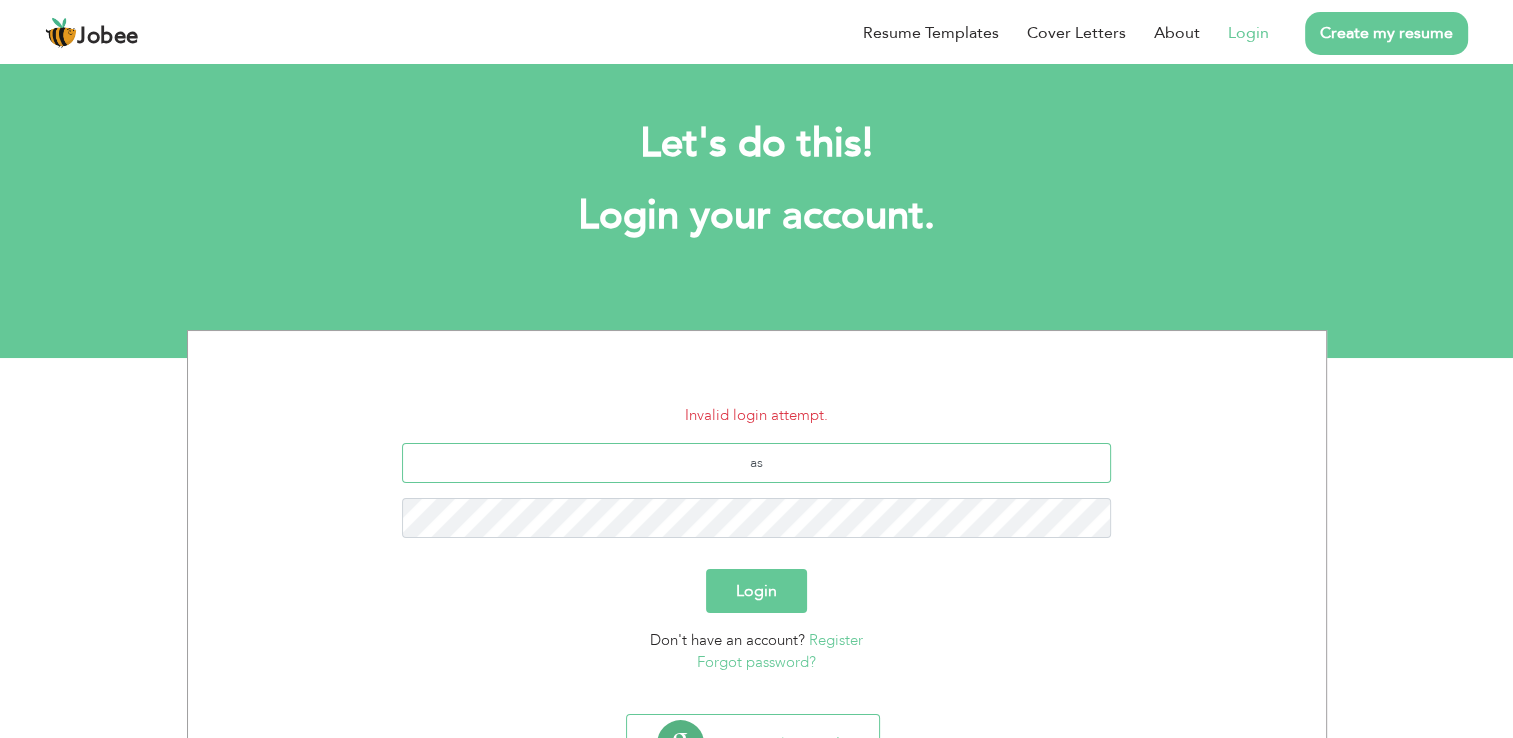 type on "a" 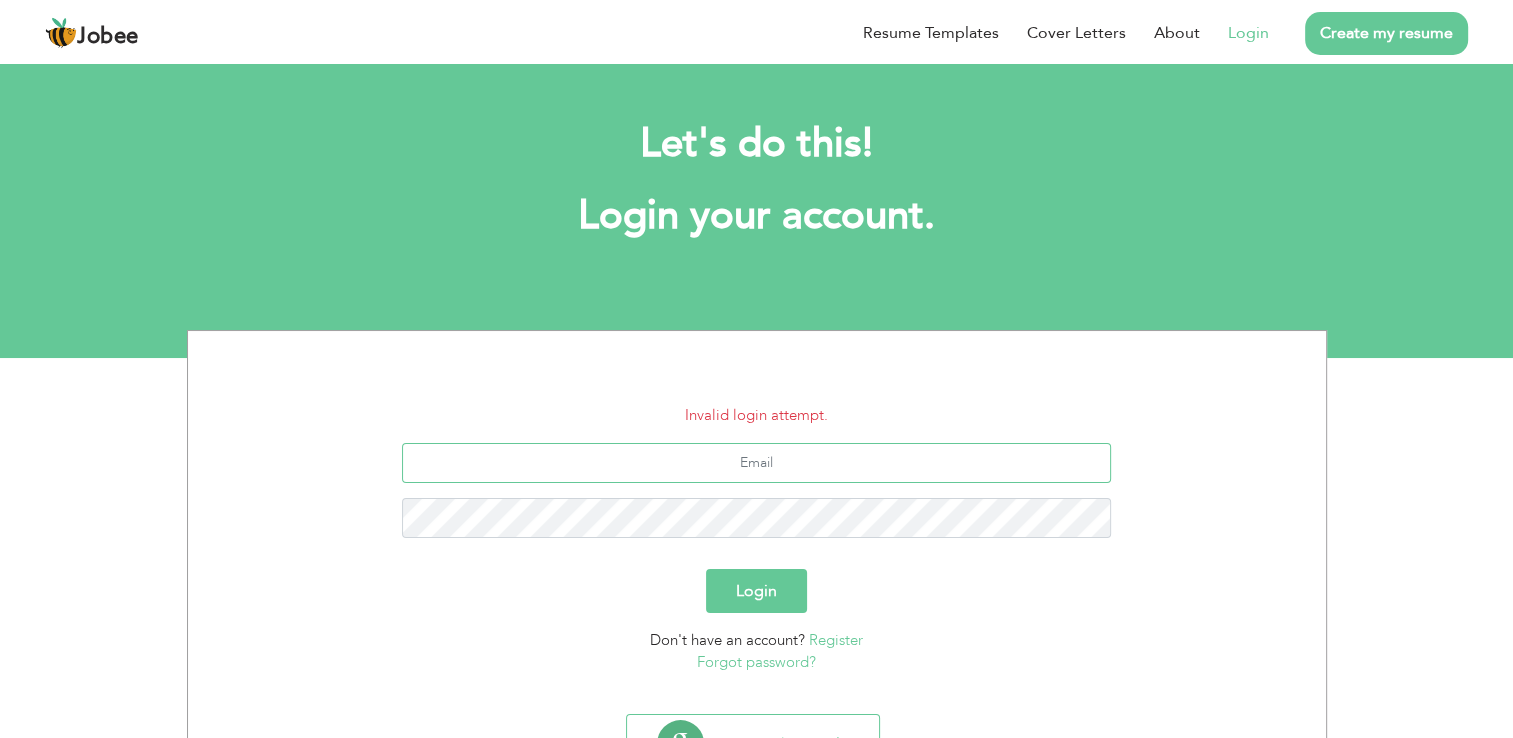 type on "A" 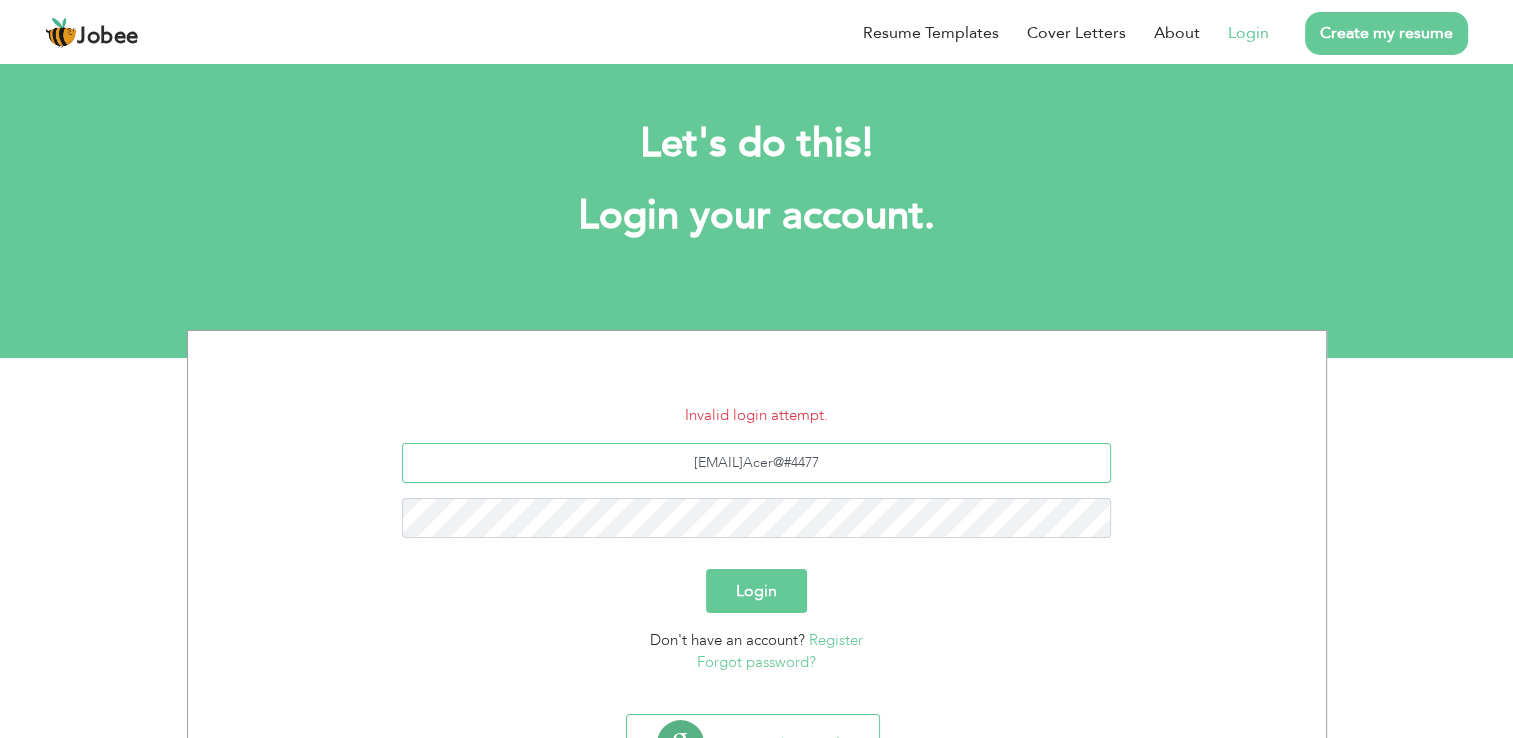 type on "asaba7357@gmail.comAcer@#4477" 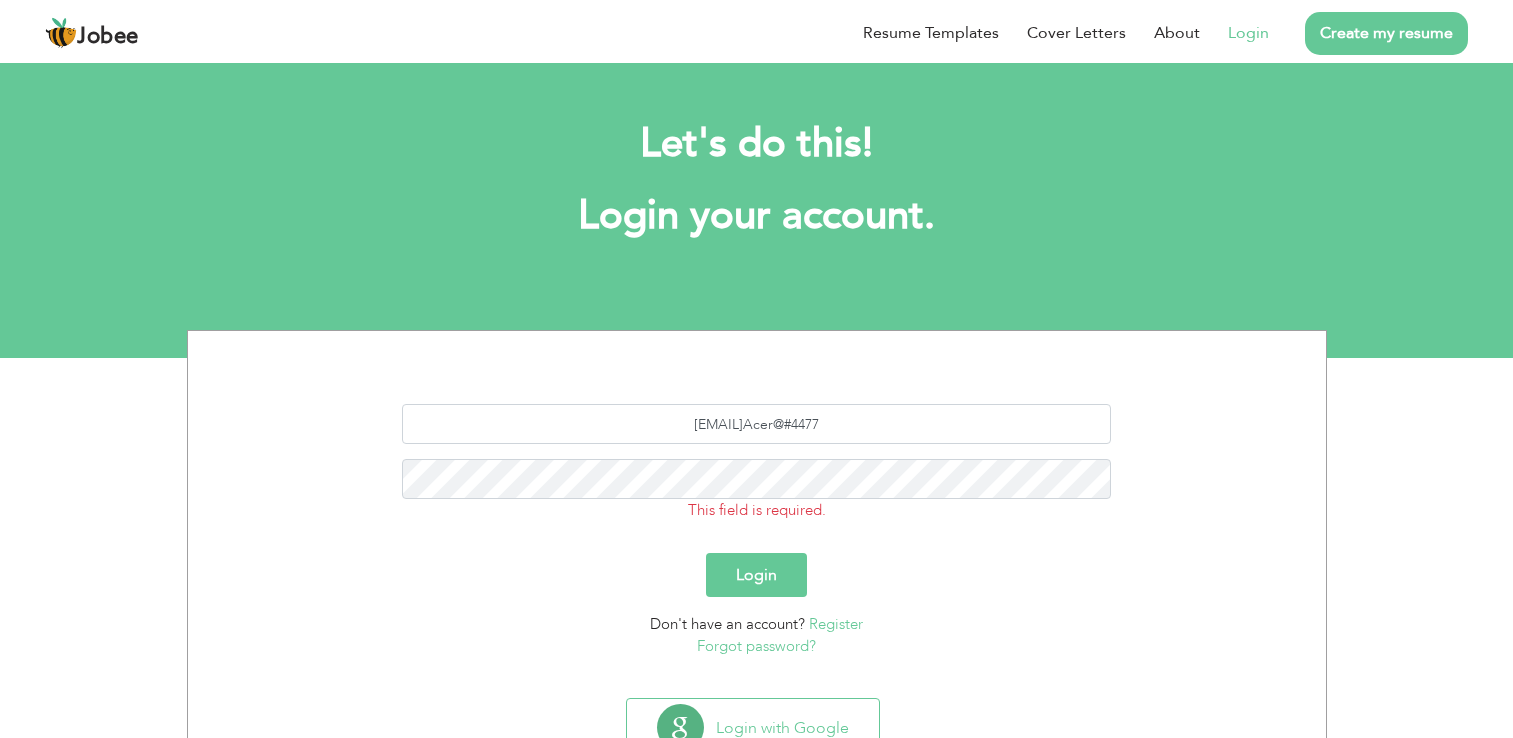 scroll, scrollTop: 0, scrollLeft: 0, axis: both 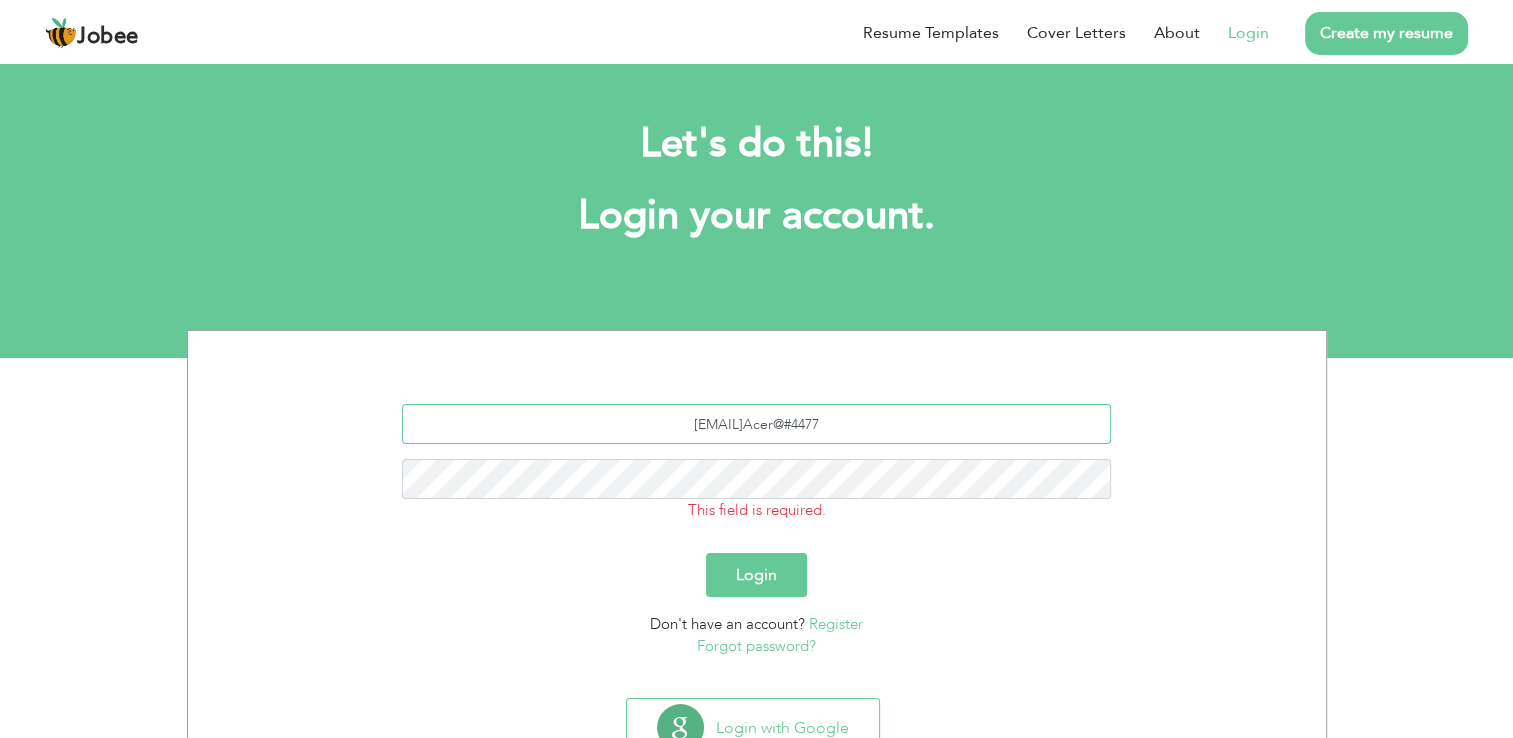 click on "asaba7357@gmail.comAcer@#4477" at bounding box center [756, 424] 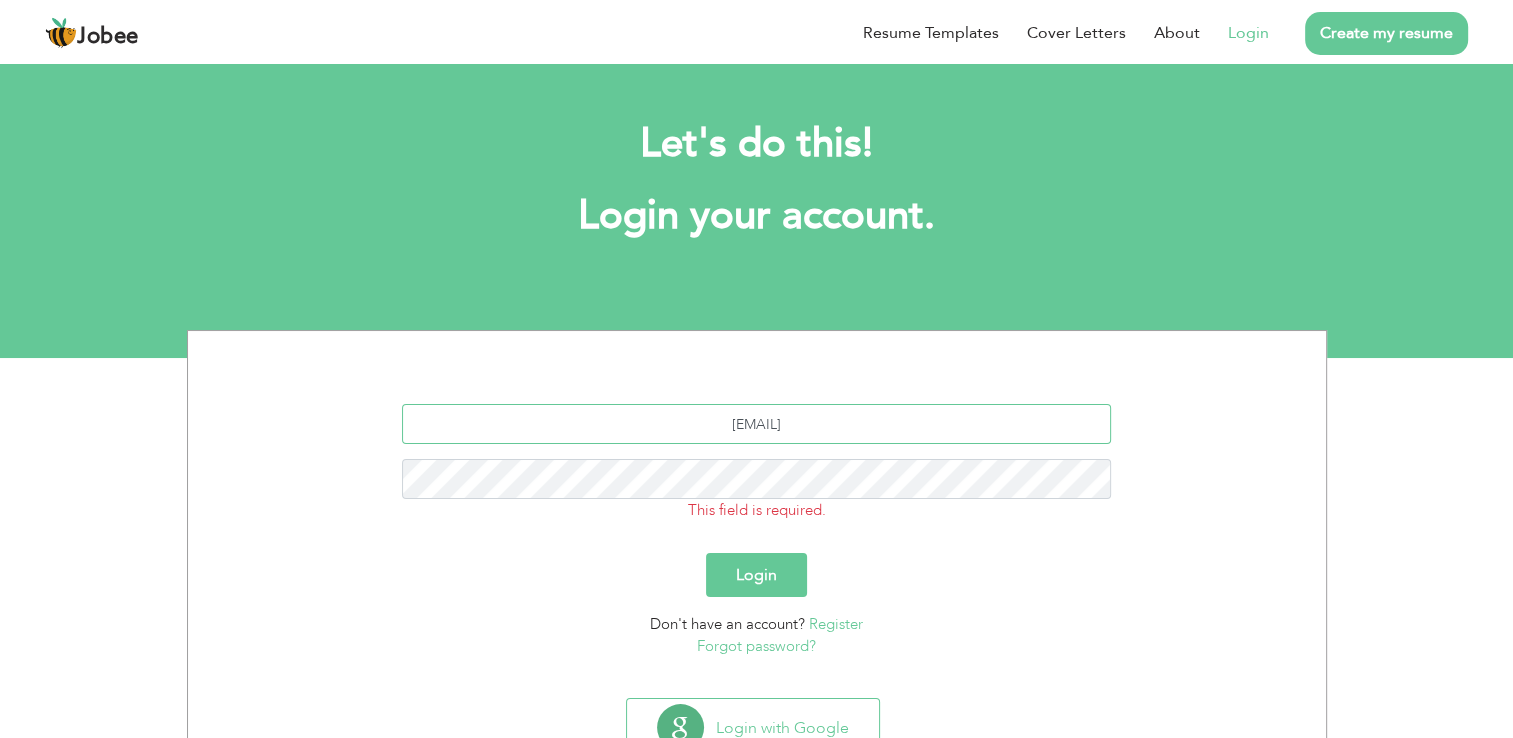 type on "asaba7357@gmail.com" 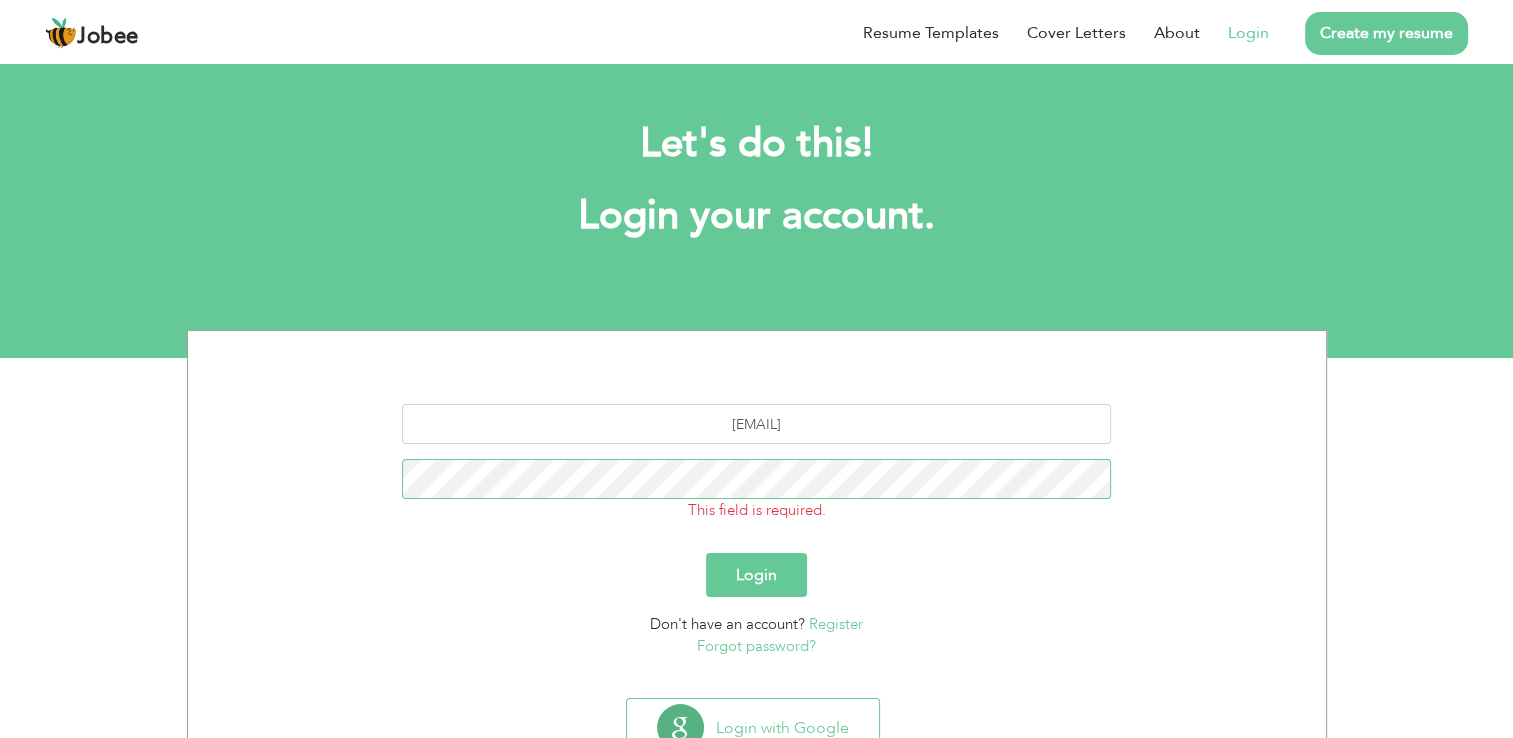 click on "Login" at bounding box center (756, 575) 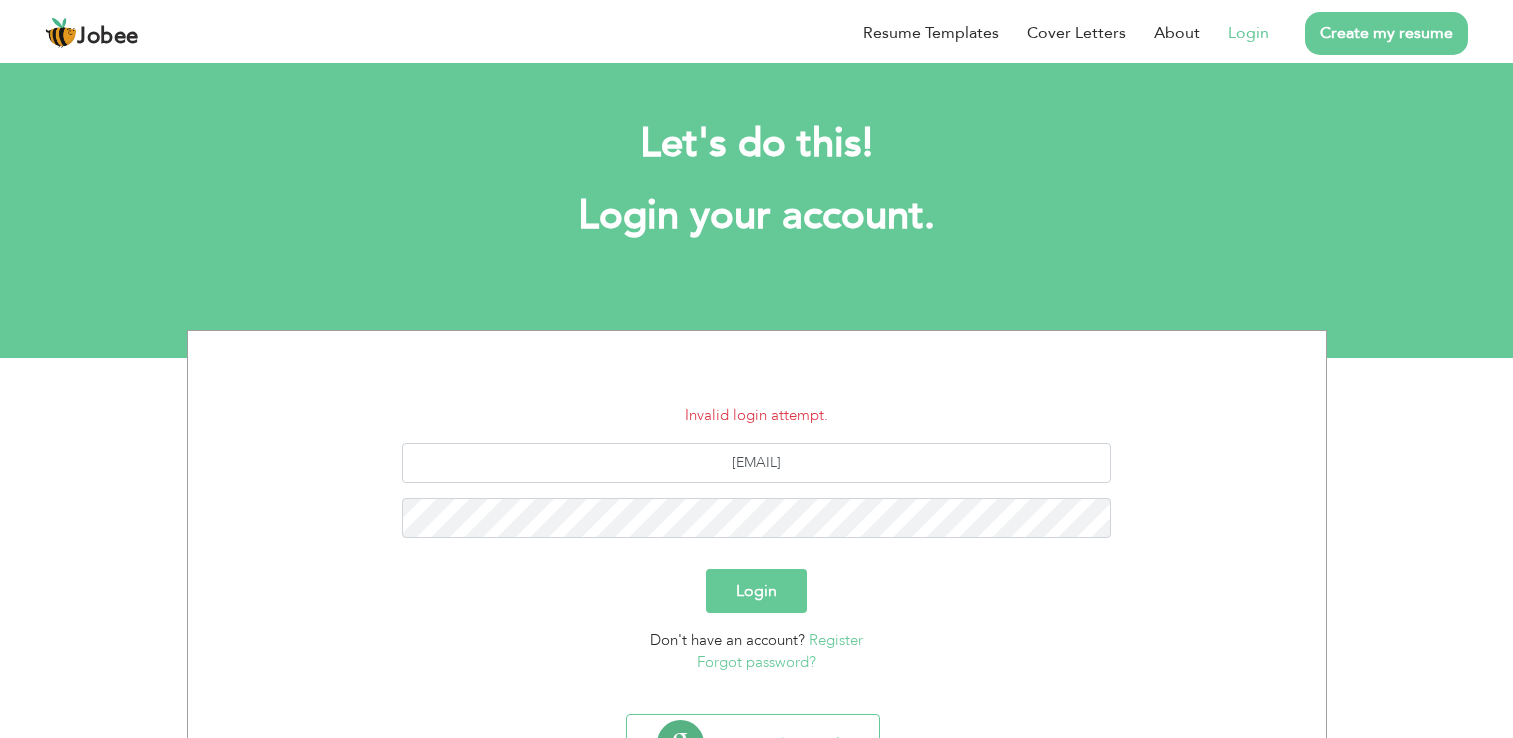 scroll, scrollTop: 0, scrollLeft: 0, axis: both 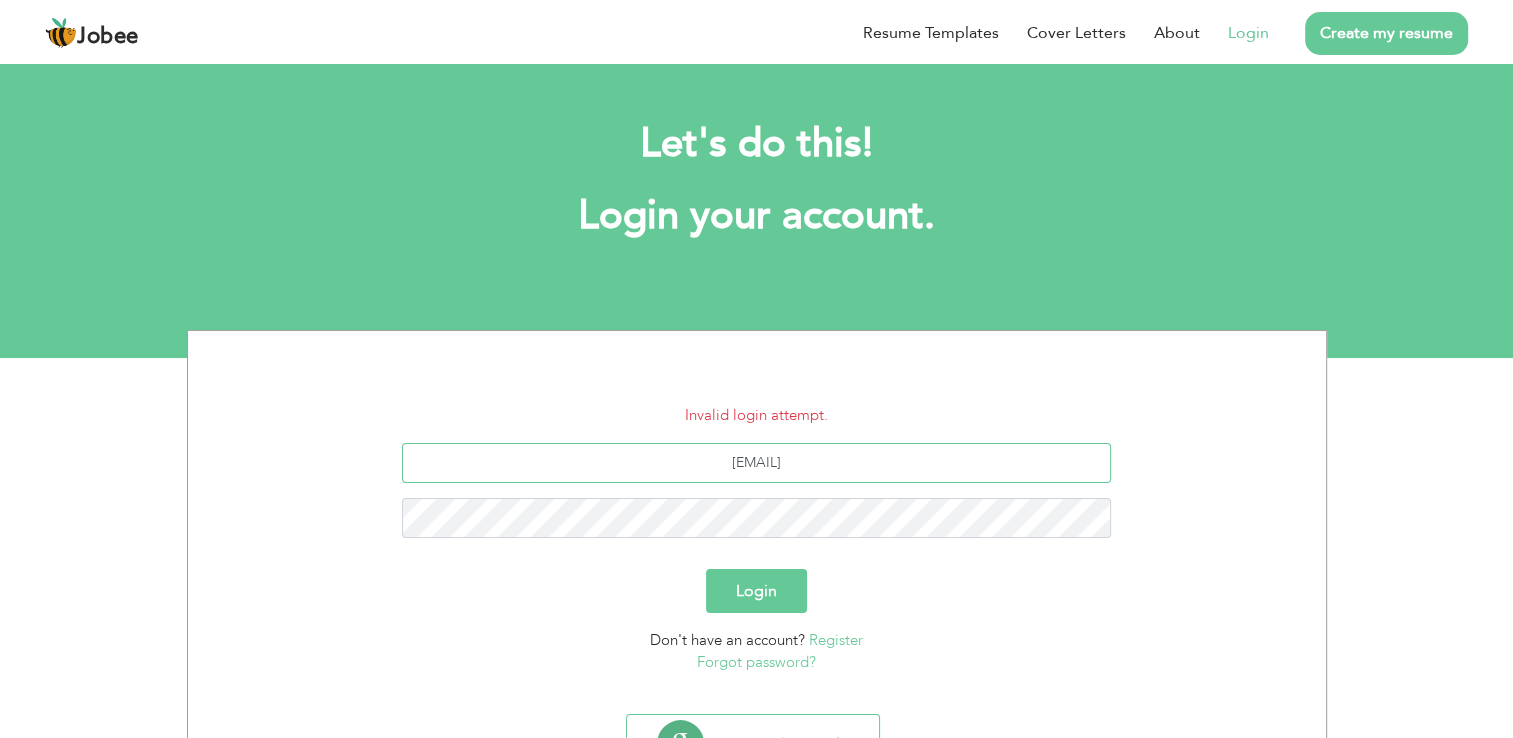 click on "[EMAIL]" at bounding box center [756, 463] 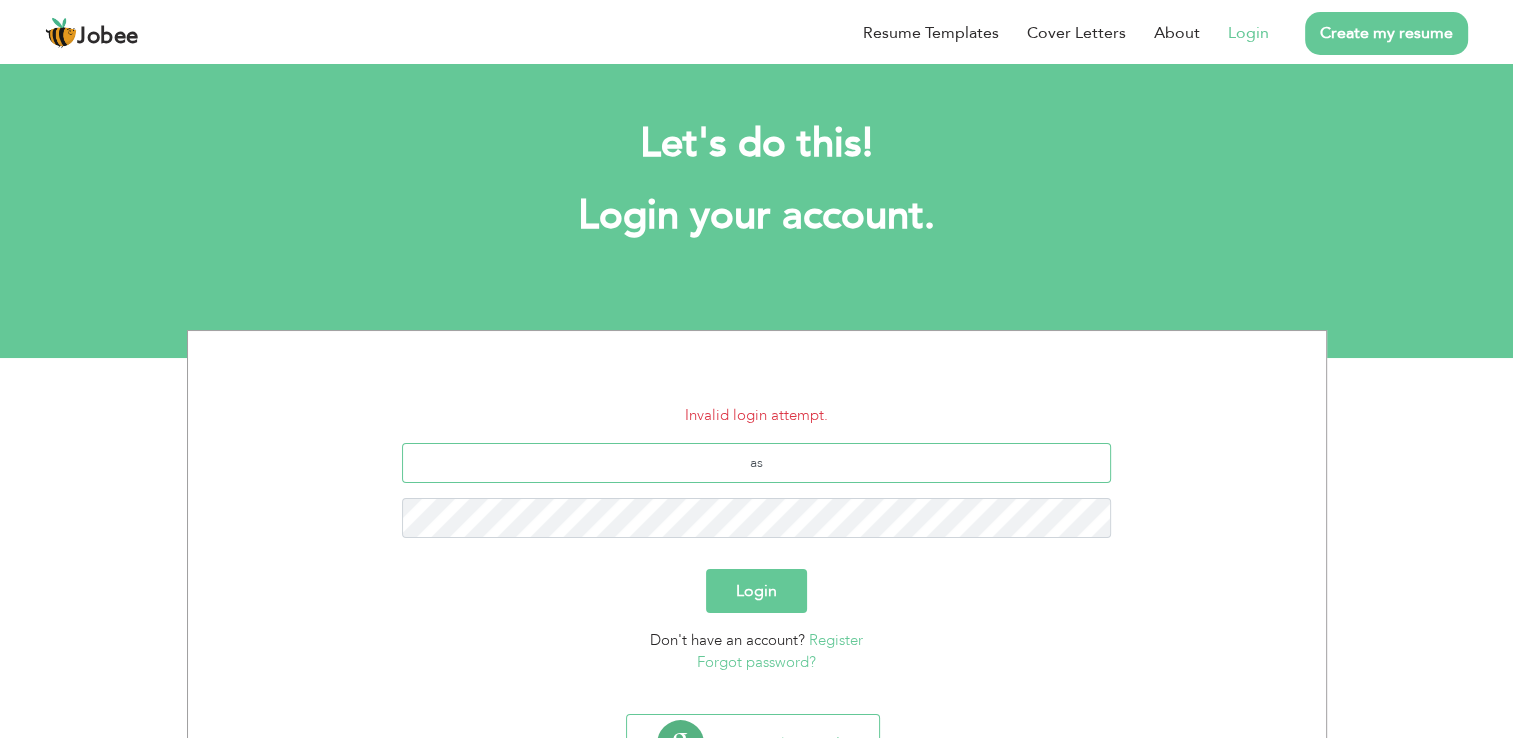 type on "a" 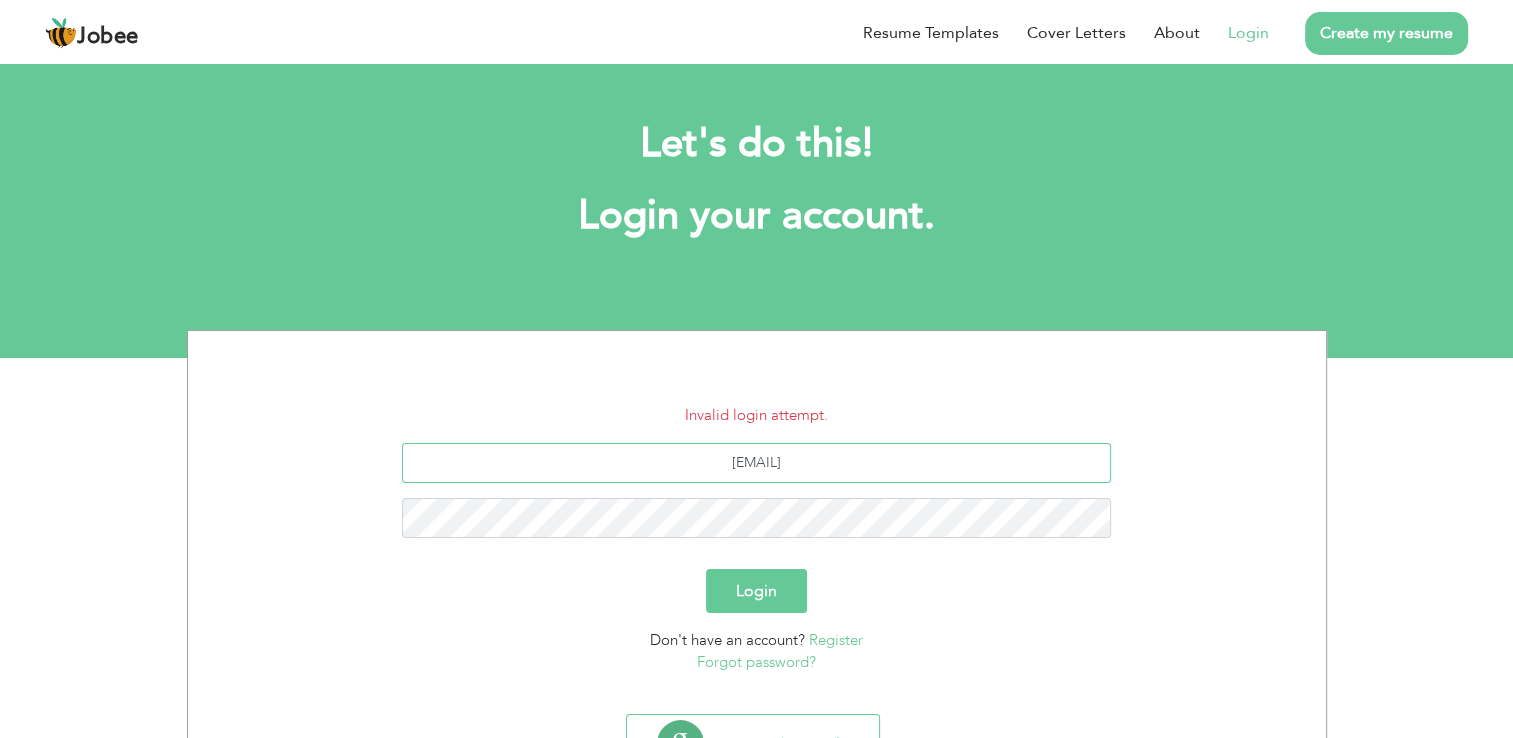 type on "[EMAIL]" 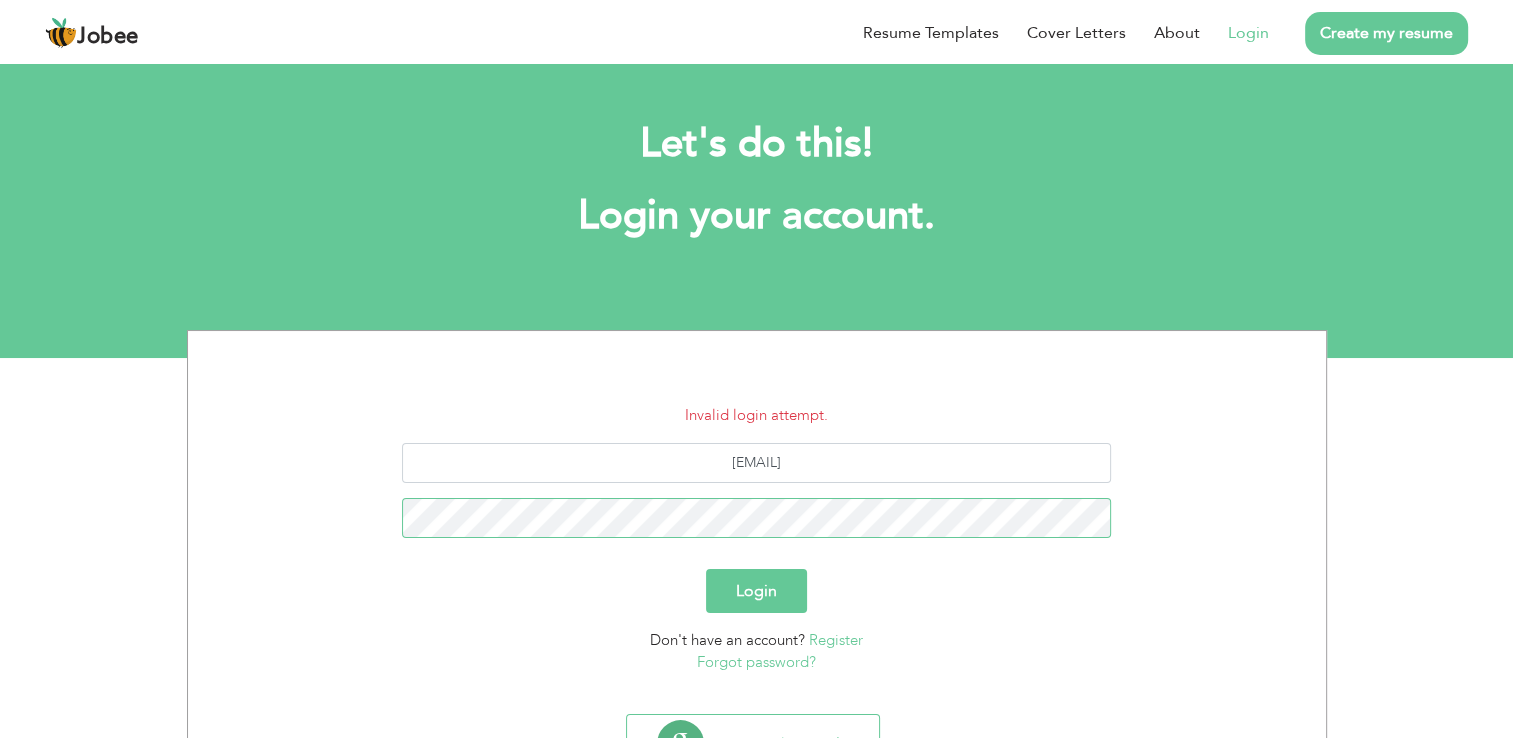 click on "Login" at bounding box center [756, 591] 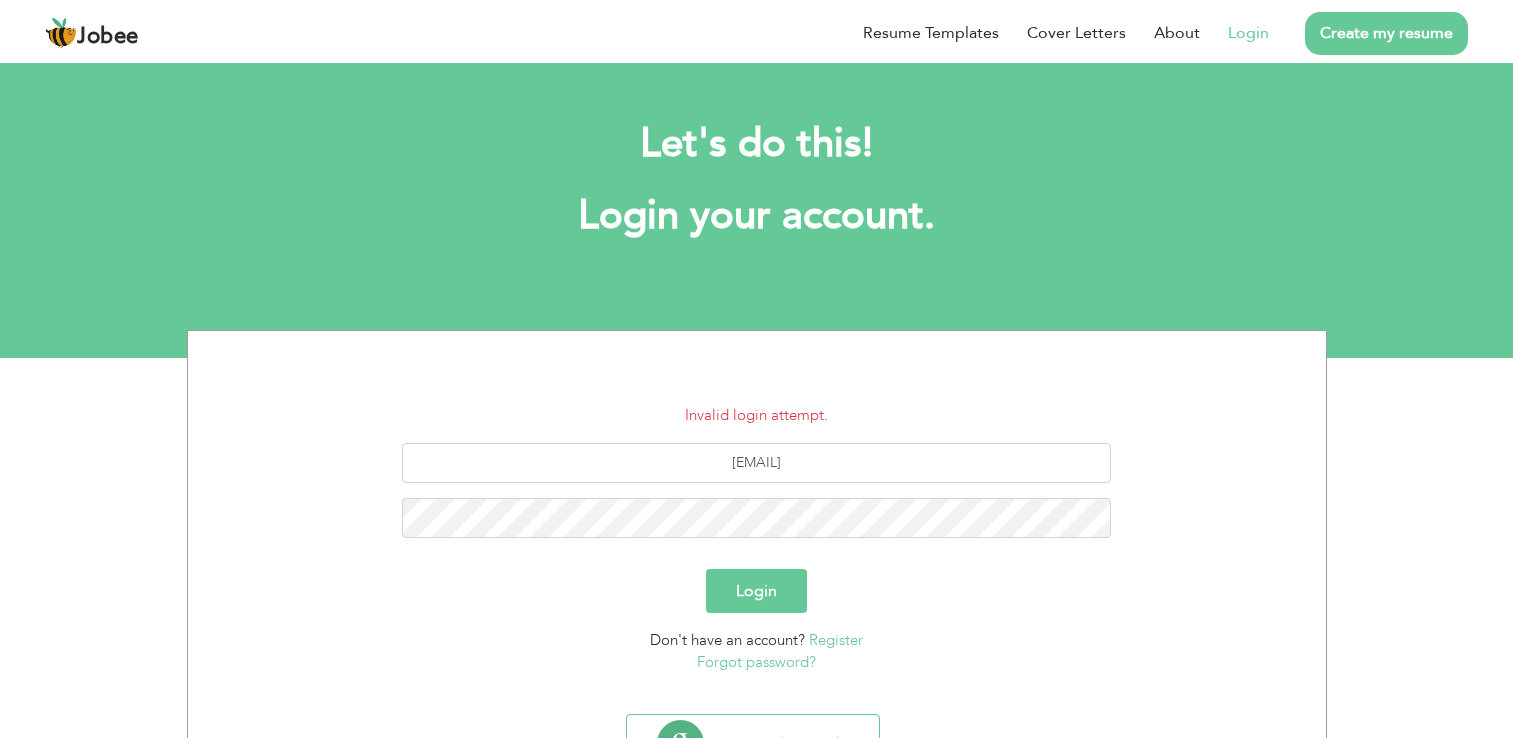 scroll, scrollTop: 0, scrollLeft: 0, axis: both 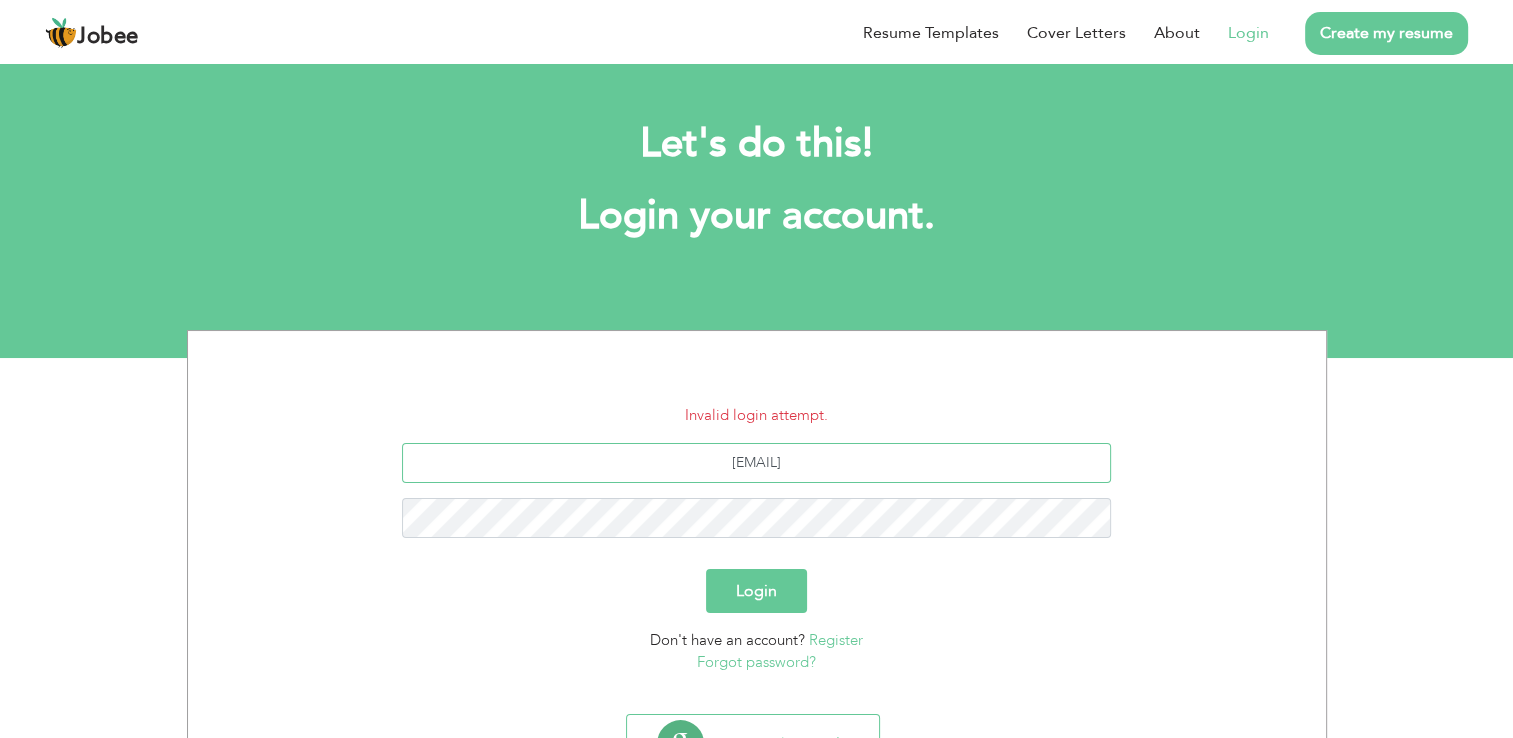 click on "[EMAIL]" at bounding box center (756, 463) 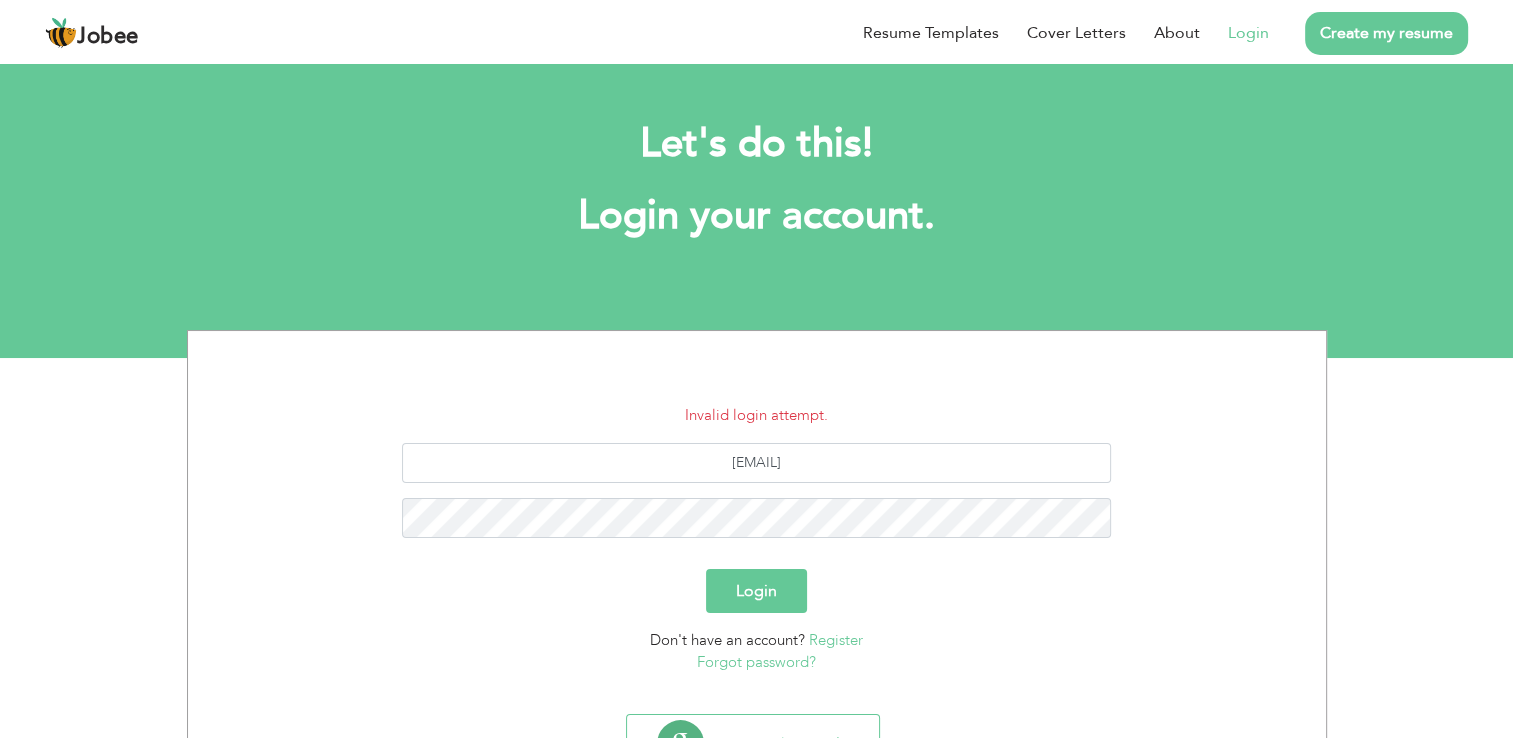click on "Login" at bounding box center (756, 591) 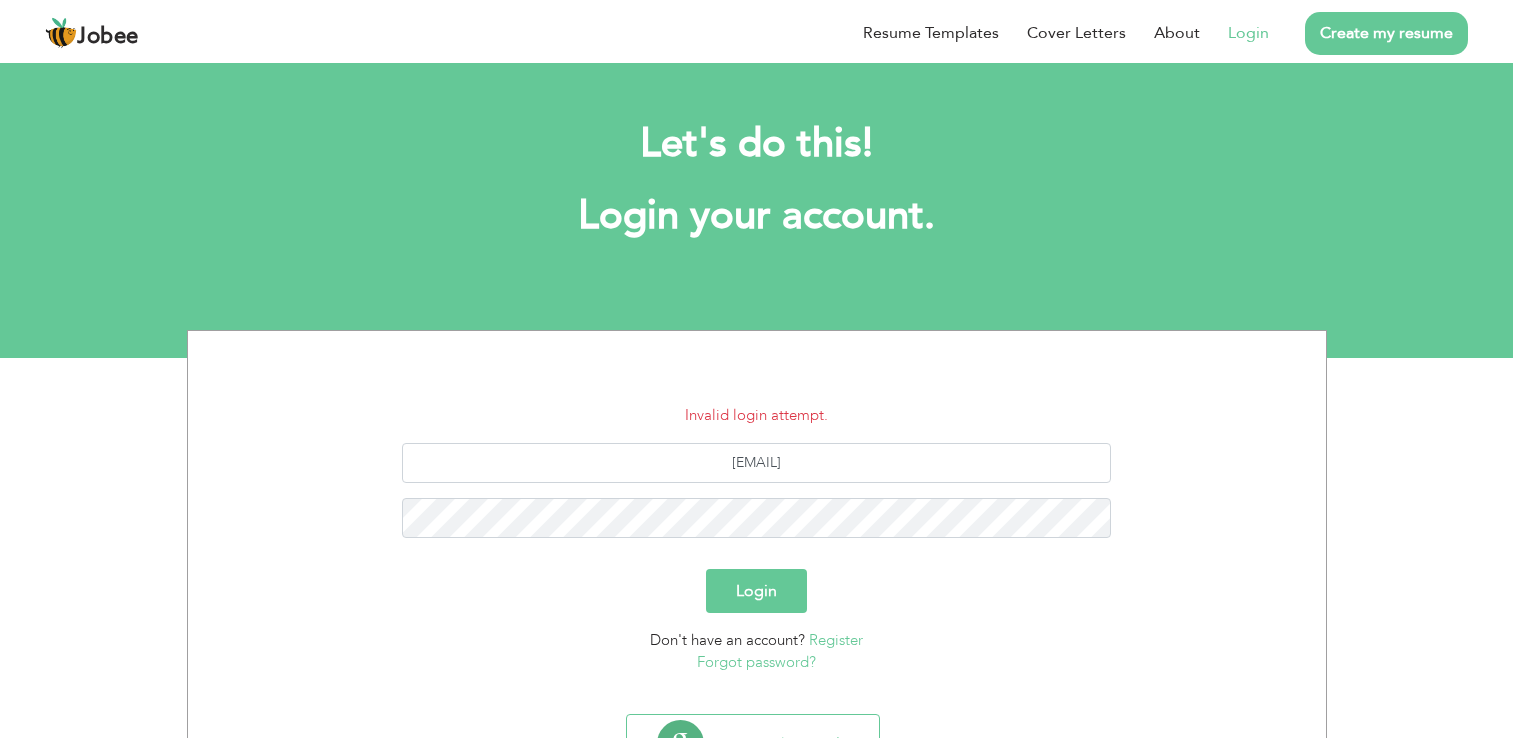 scroll, scrollTop: 0, scrollLeft: 0, axis: both 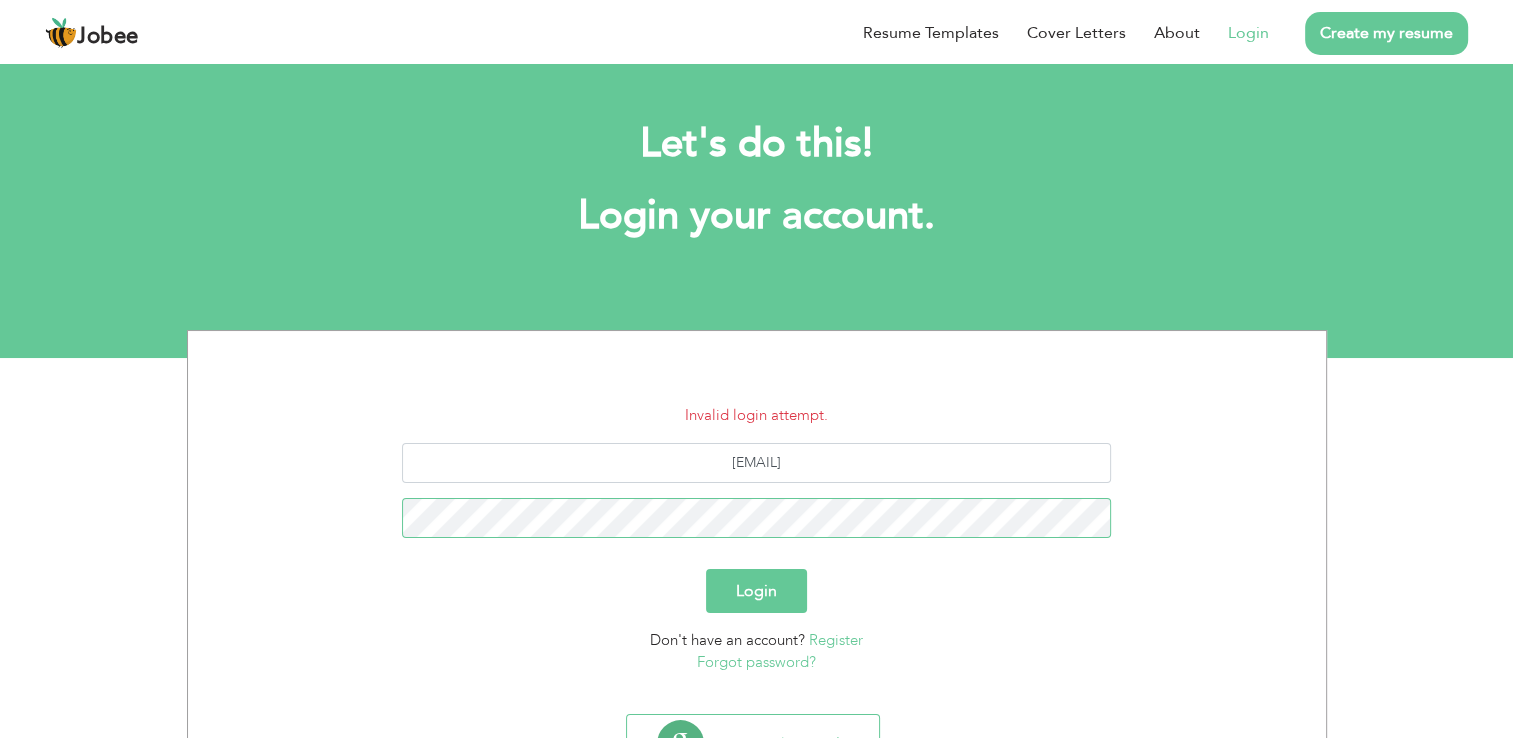 click on "Login" at bounding box center [756, 591] 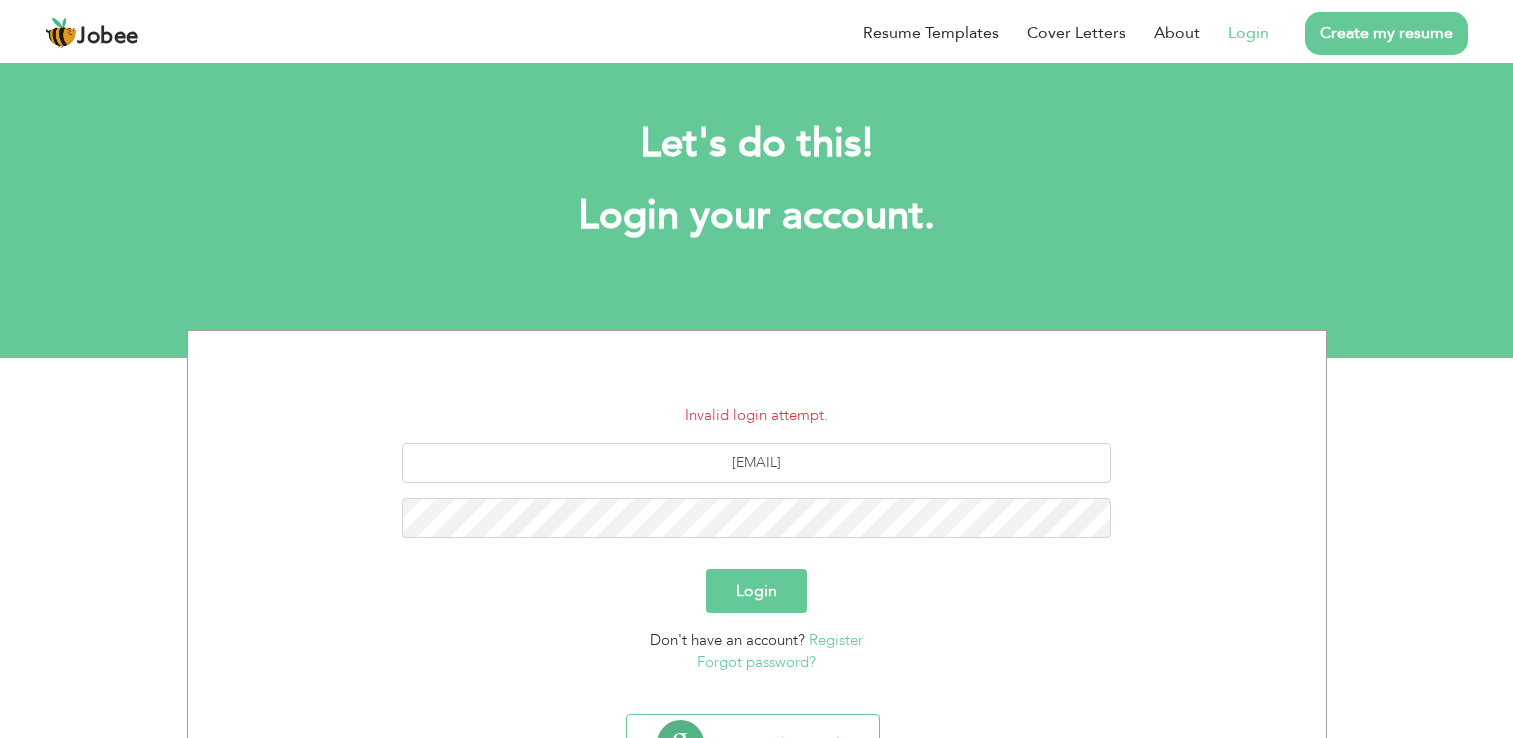scroll, scrollTop: 0, scrollLeft: 0, axis: both 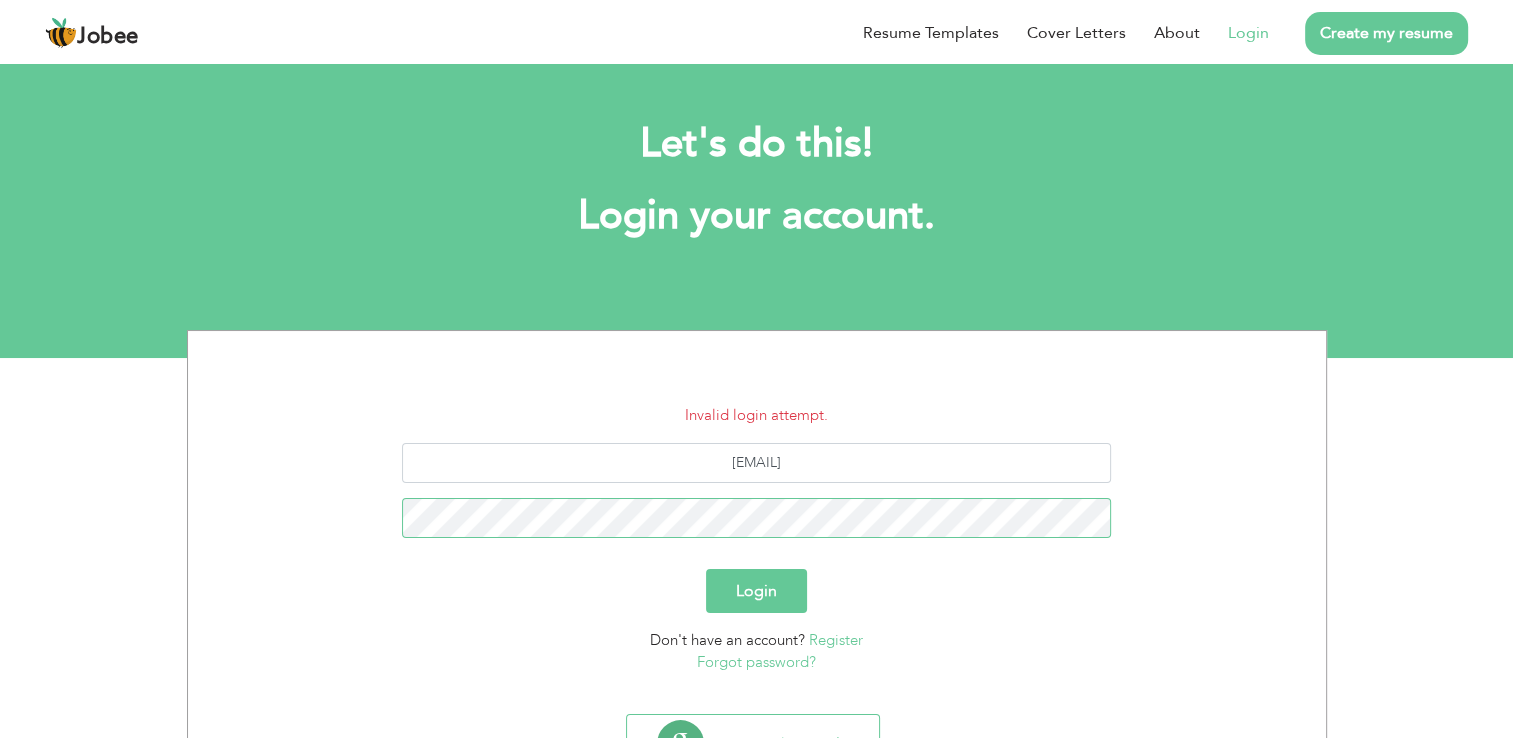 click on "Login" at bounding box center (756, 591) 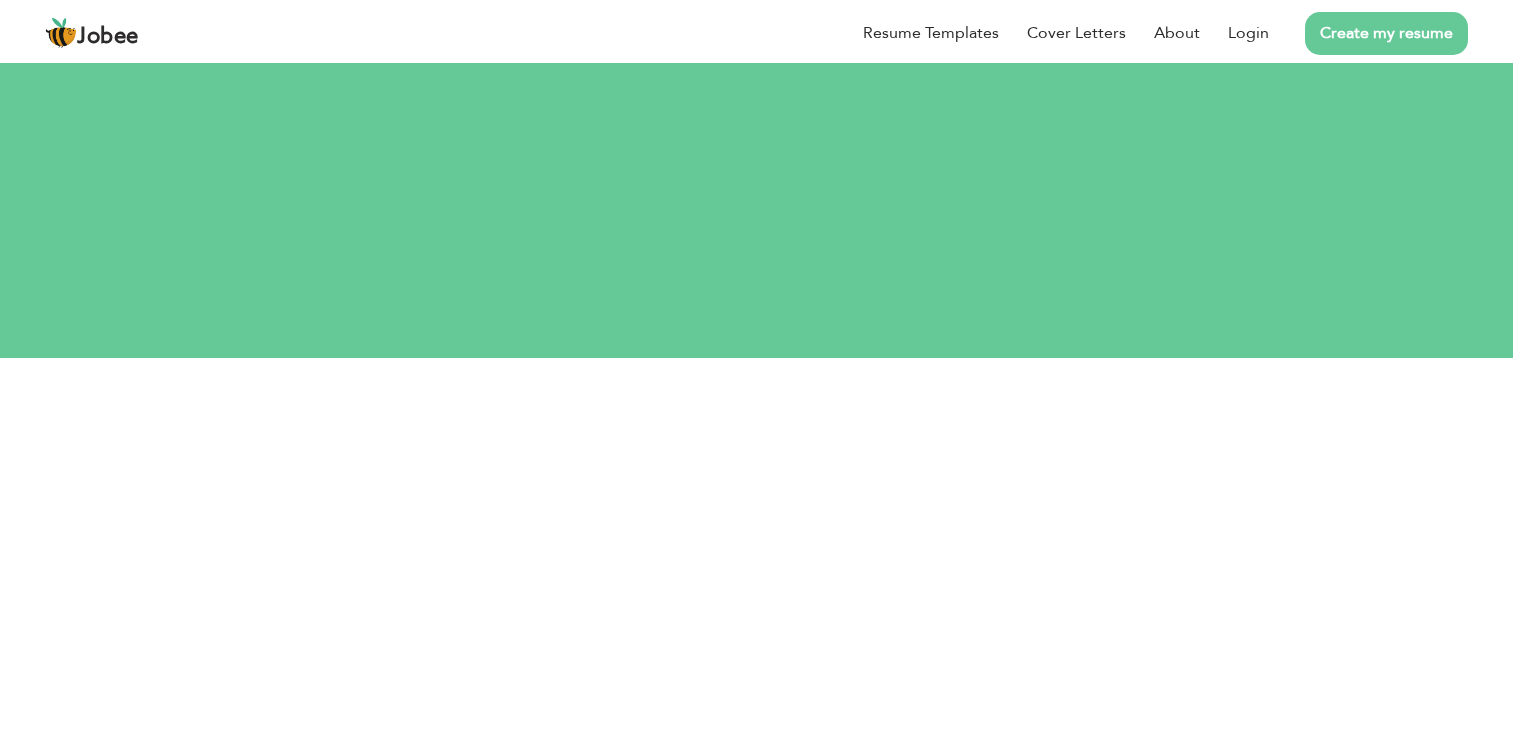 scroll, scrollTop: 0, scrollLeft: 0, axis: both 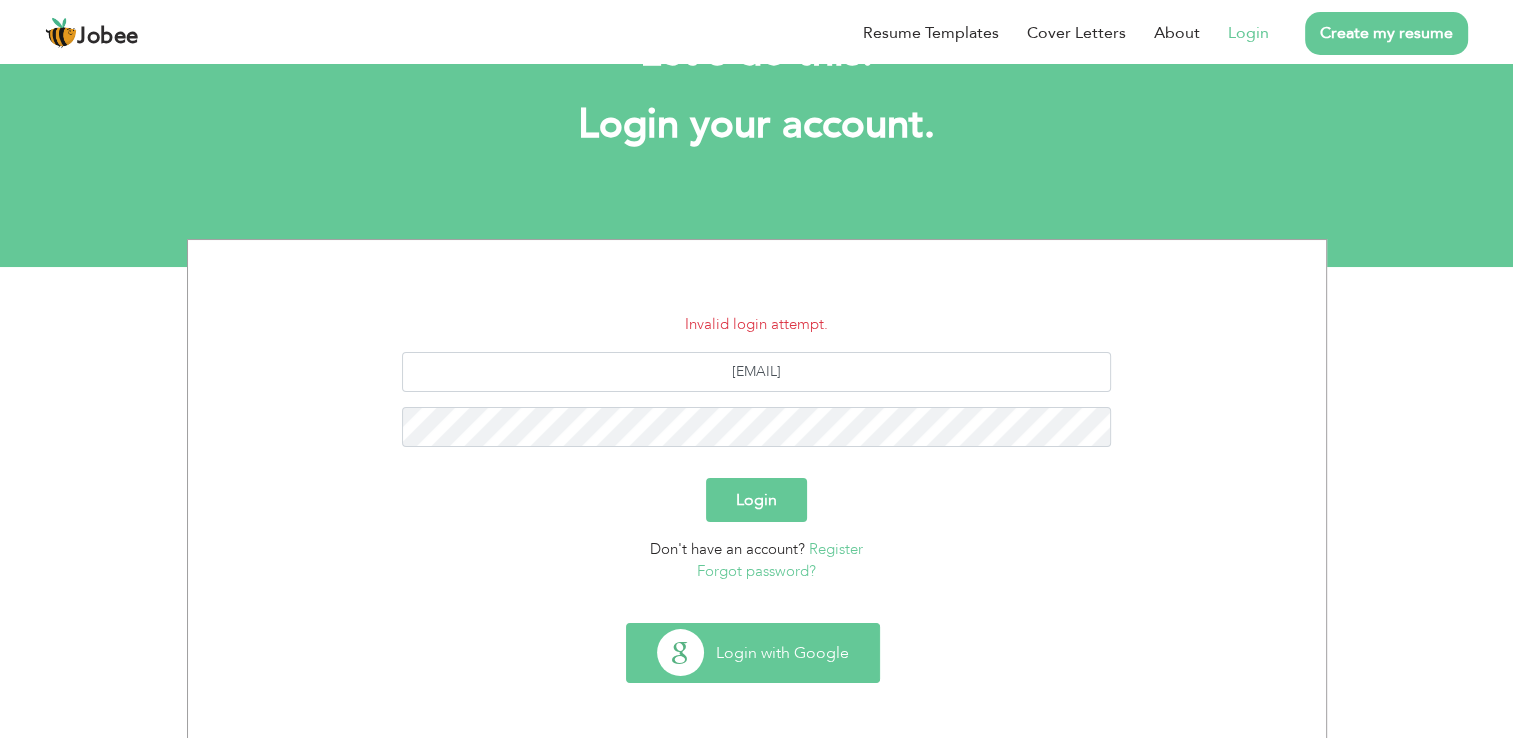 click on "Login with Google" at bounding box center (753, 653) 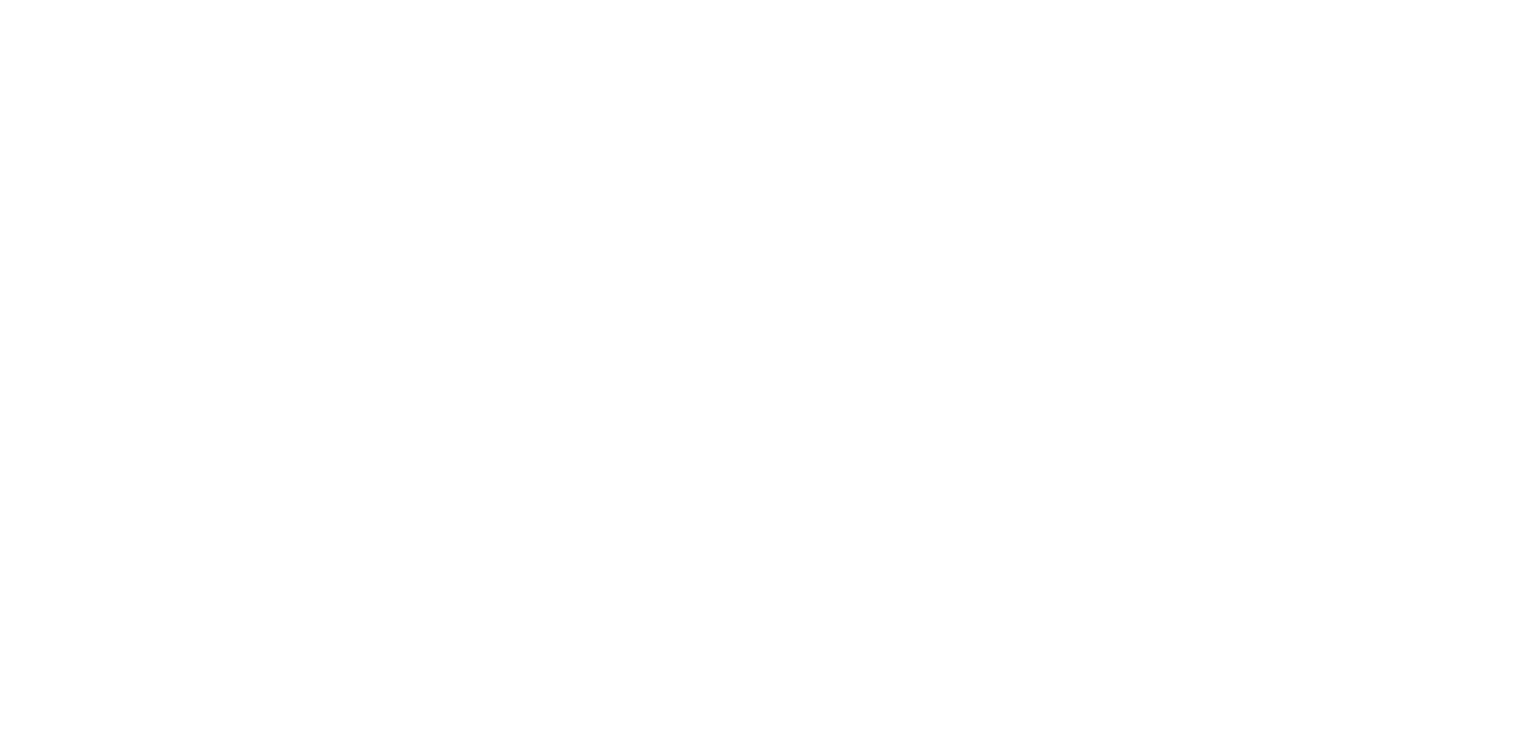 scroll, scrollTop: 0, scrollLeft: 0, axis: both 